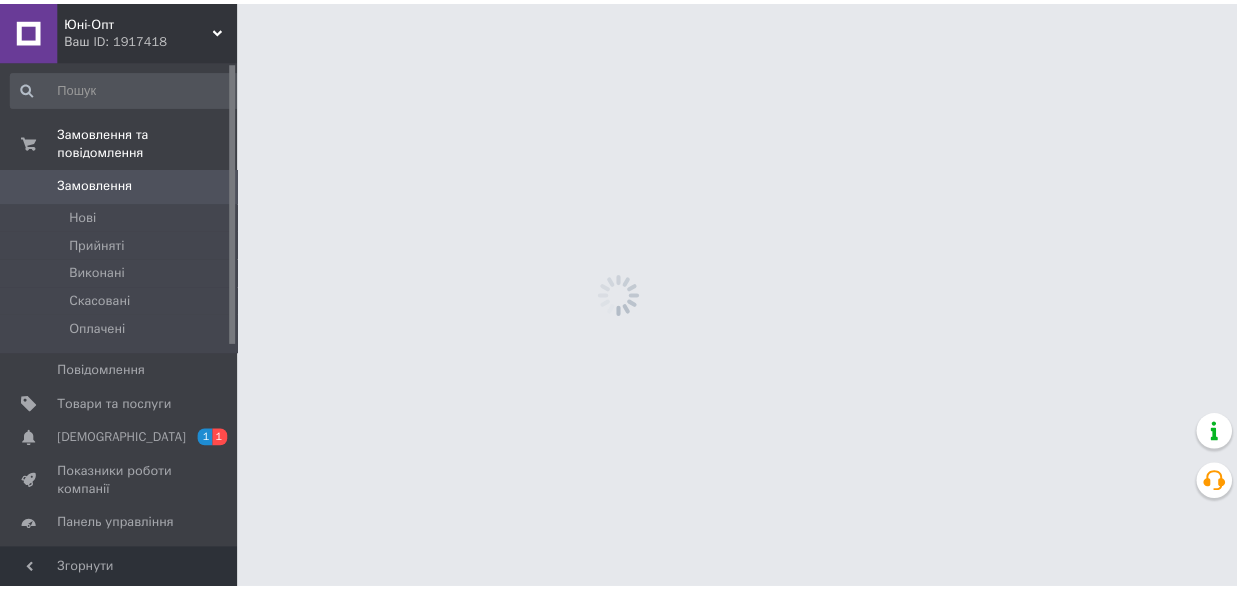 scroll, scrollTop: 0, scrollLeft: 0, axis: both 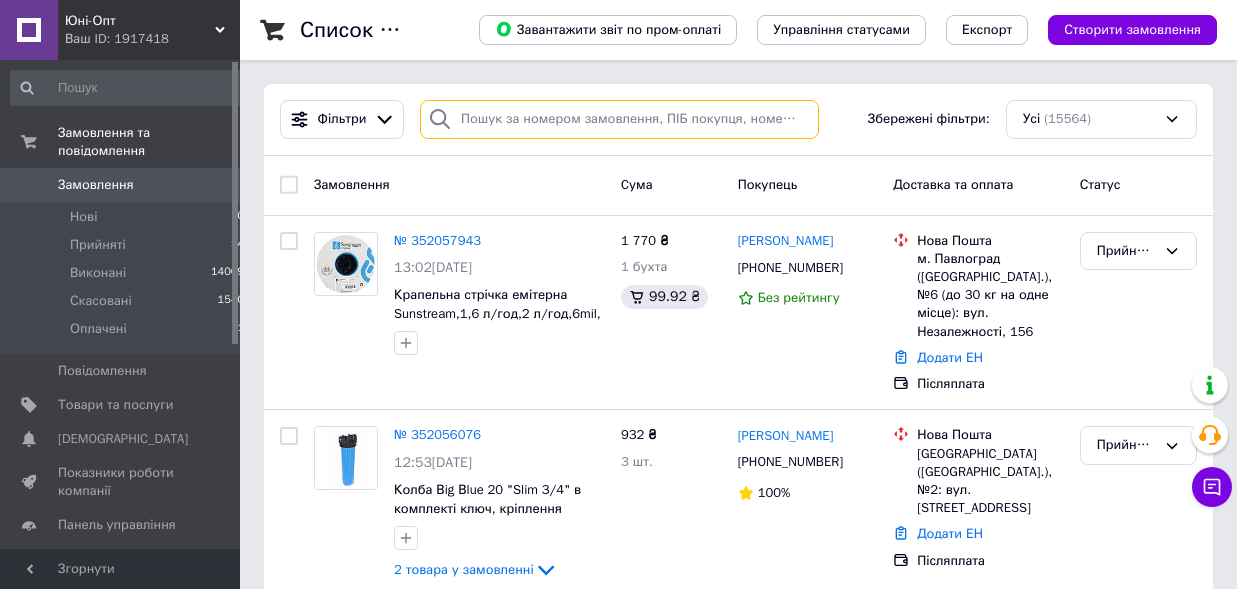 click at bounding box center (619, 119) 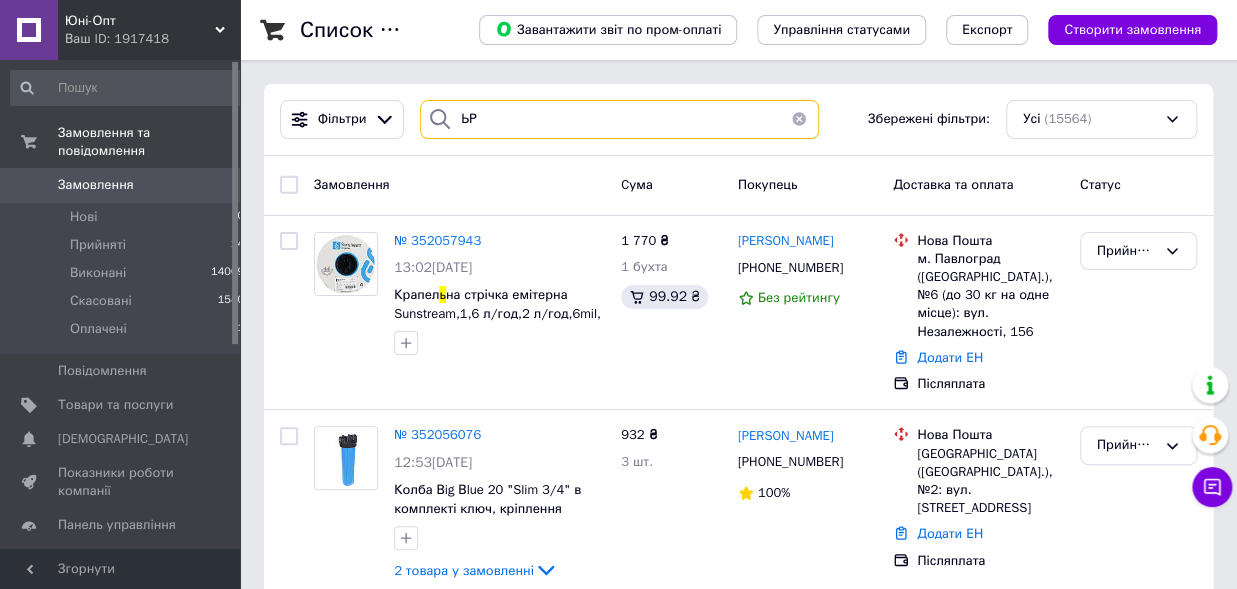 type on "Ь" 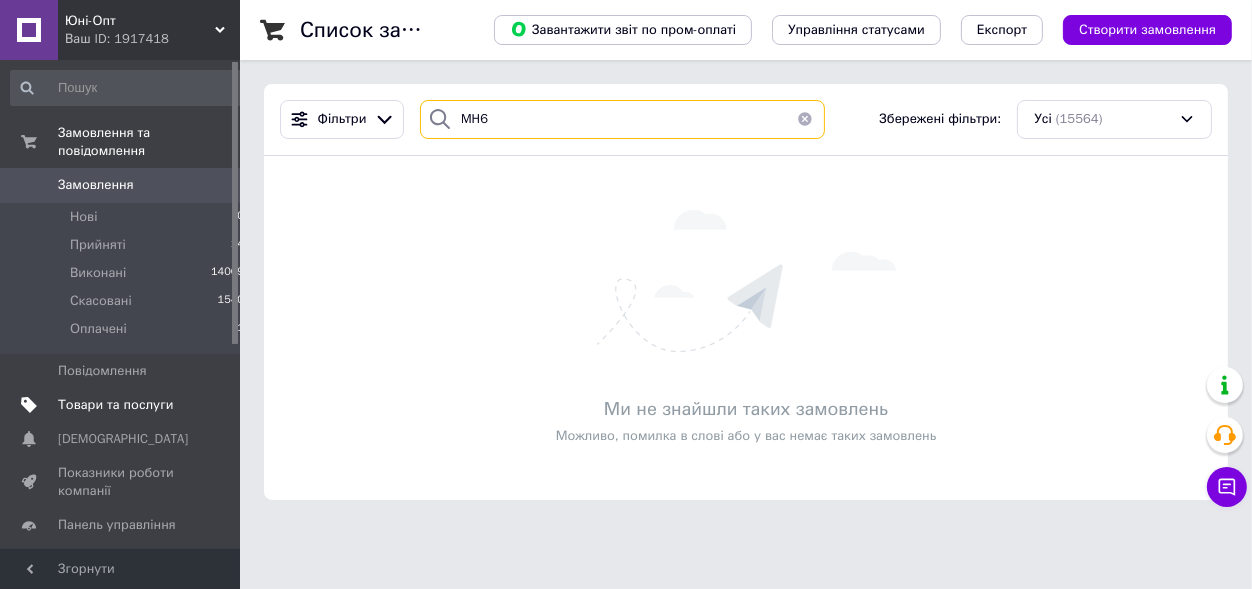 type on "MH6" 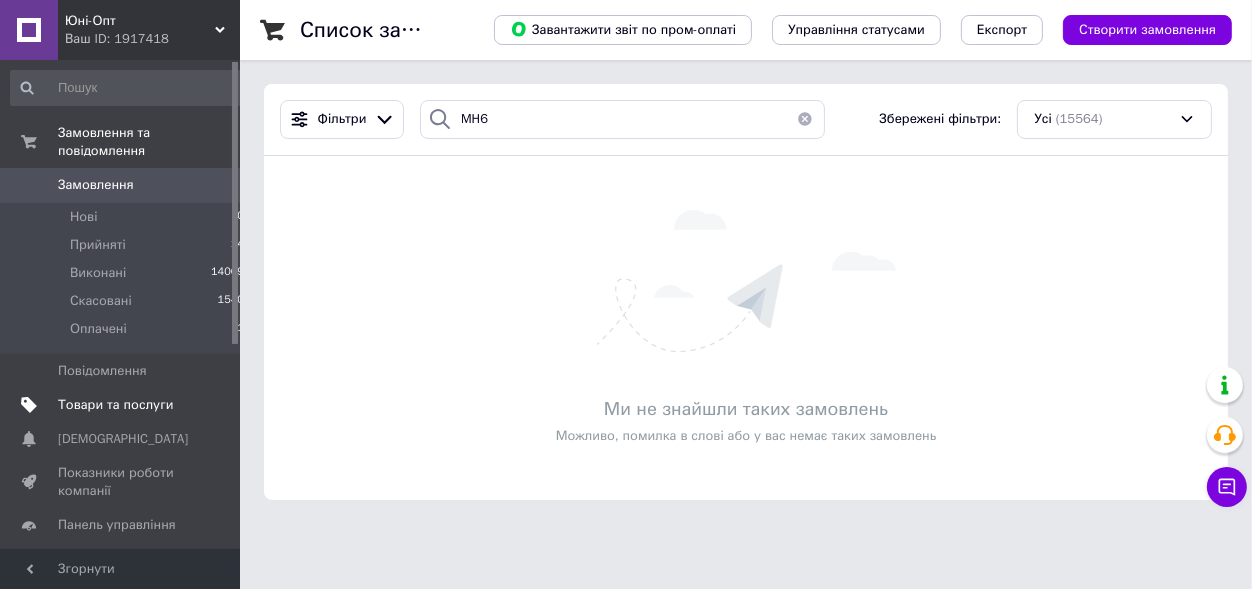 click on "Товари та послуги" at bounding box center (115, 405) 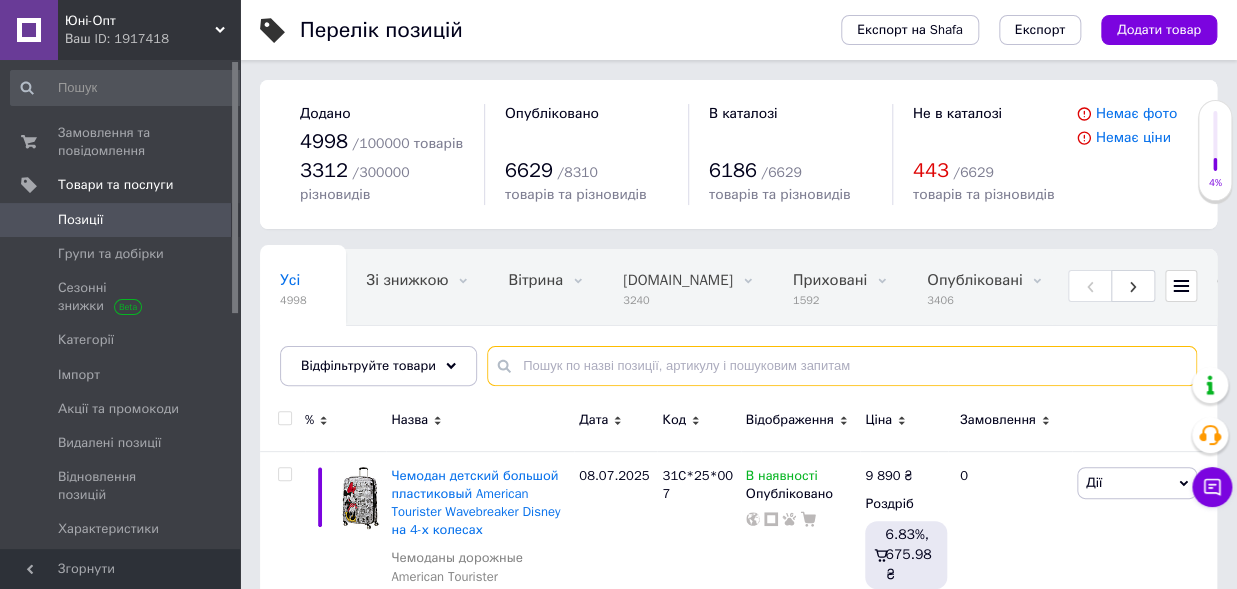 click at bounding box center [842, 366] 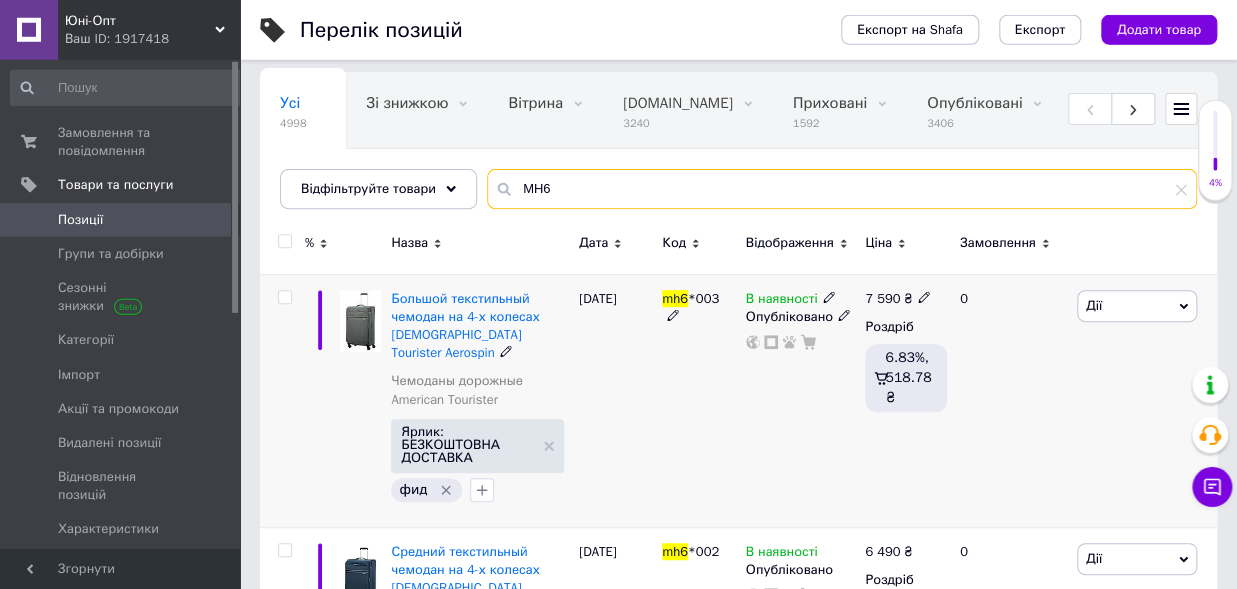 scroll, scrollTop: 220, scrollLeft: 0, axis: vertical 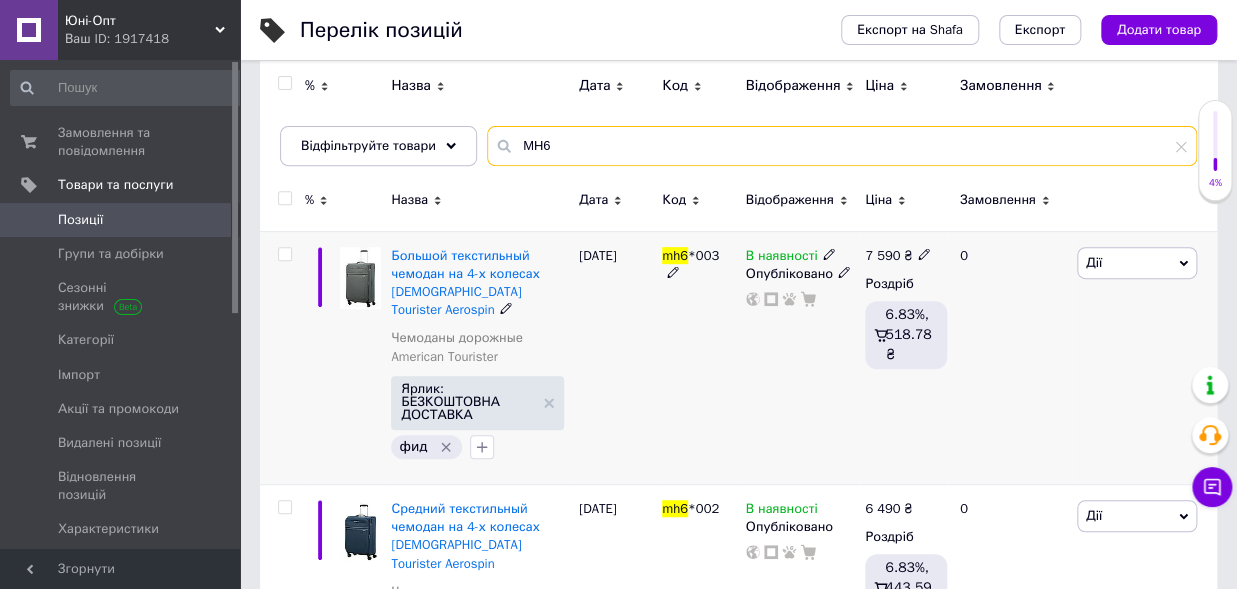 type on "MH6" 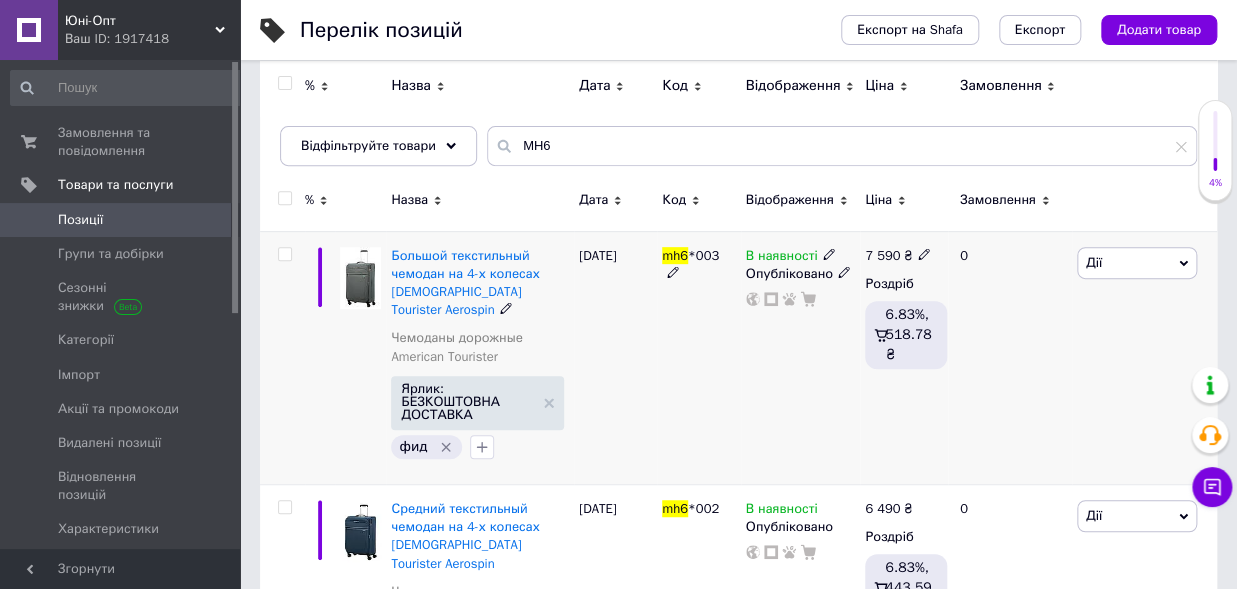 click 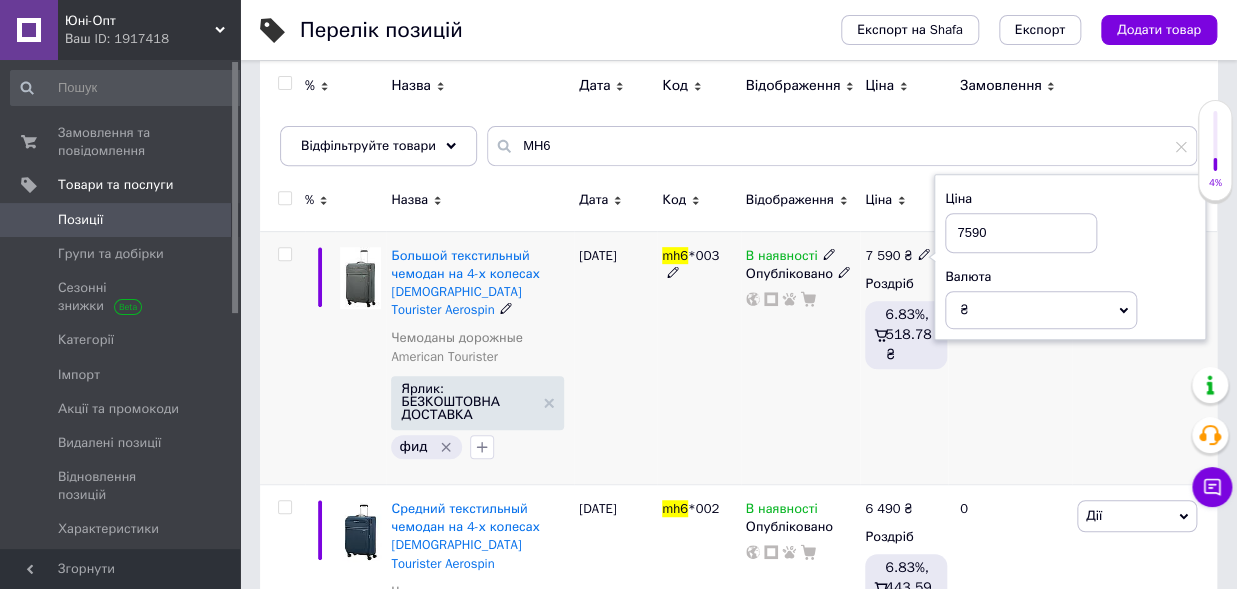 drag, startPoint x: 1007, startPoint y: 233, endPoint x: 911, endPoint y: 218, distance: 97.16481 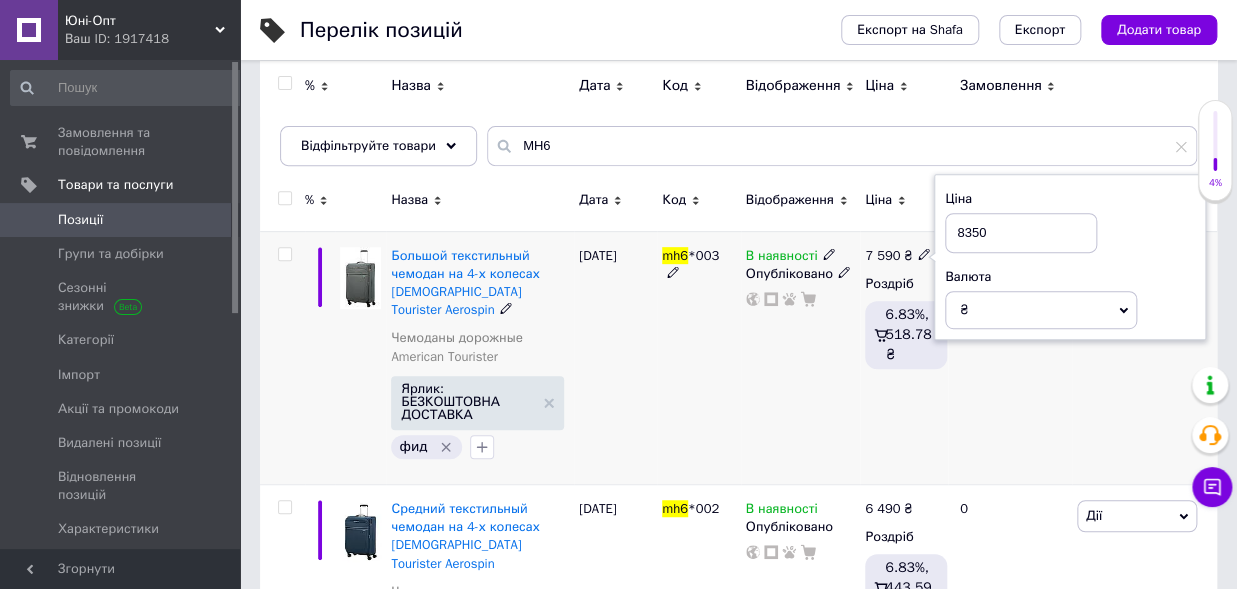 type on "8350" 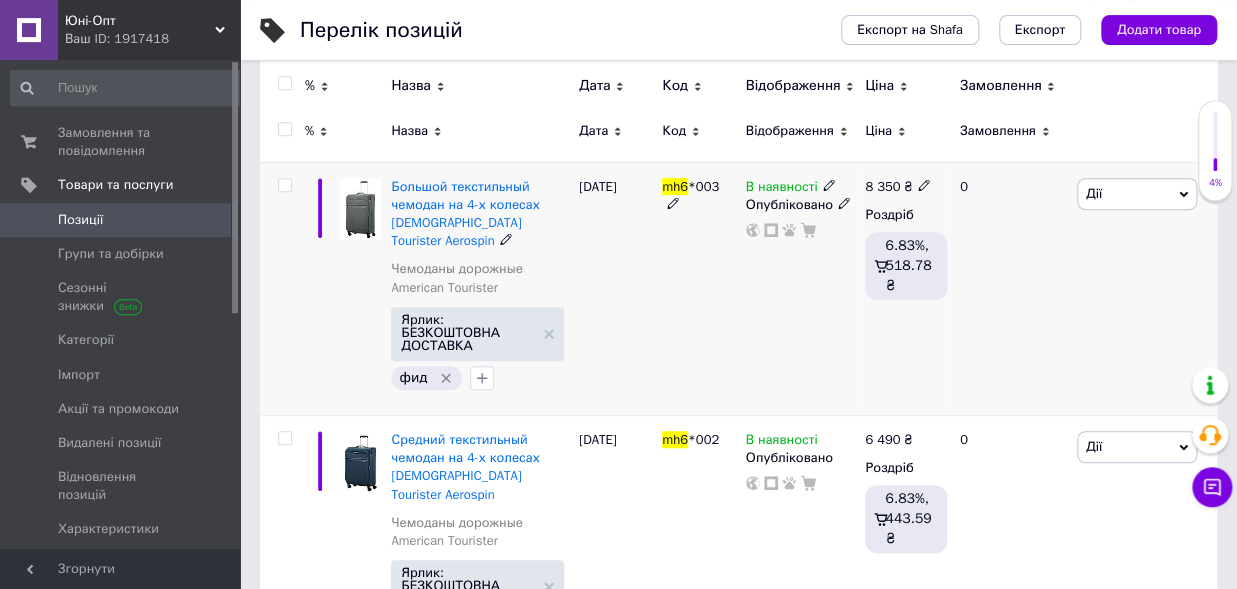 scroll, scrollTop: 330, scrollLeft: 0, axis: vertical 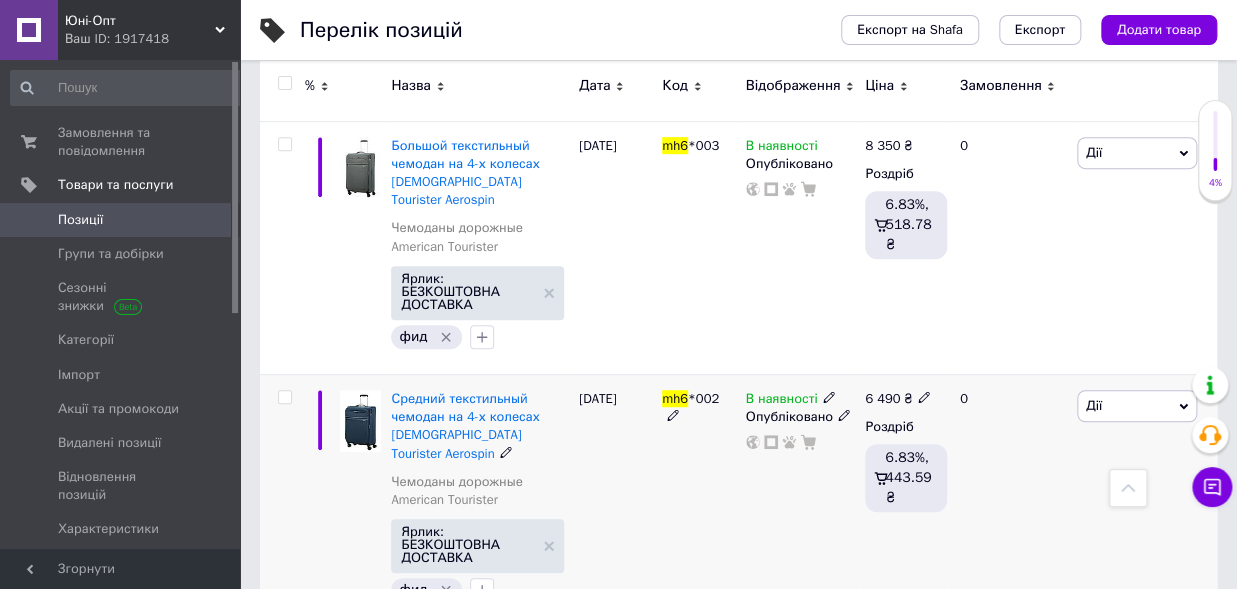 click 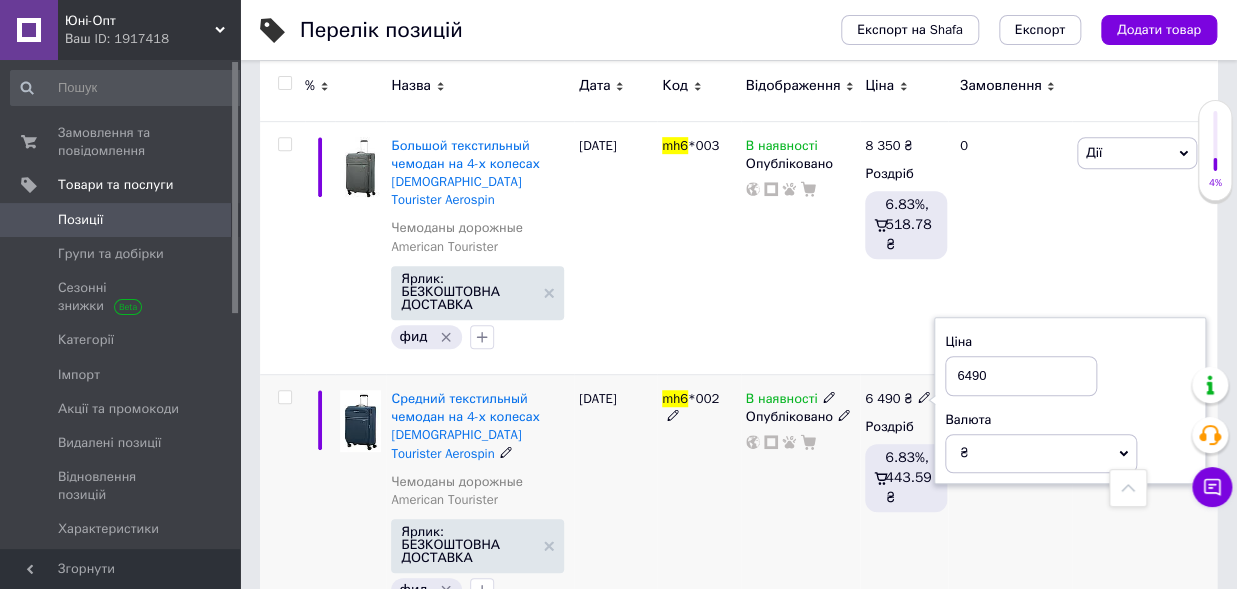 drag, startPoint x: 1007, startPoint y: 358, endPoint x: 930, endPoint y: 358, distance: 77 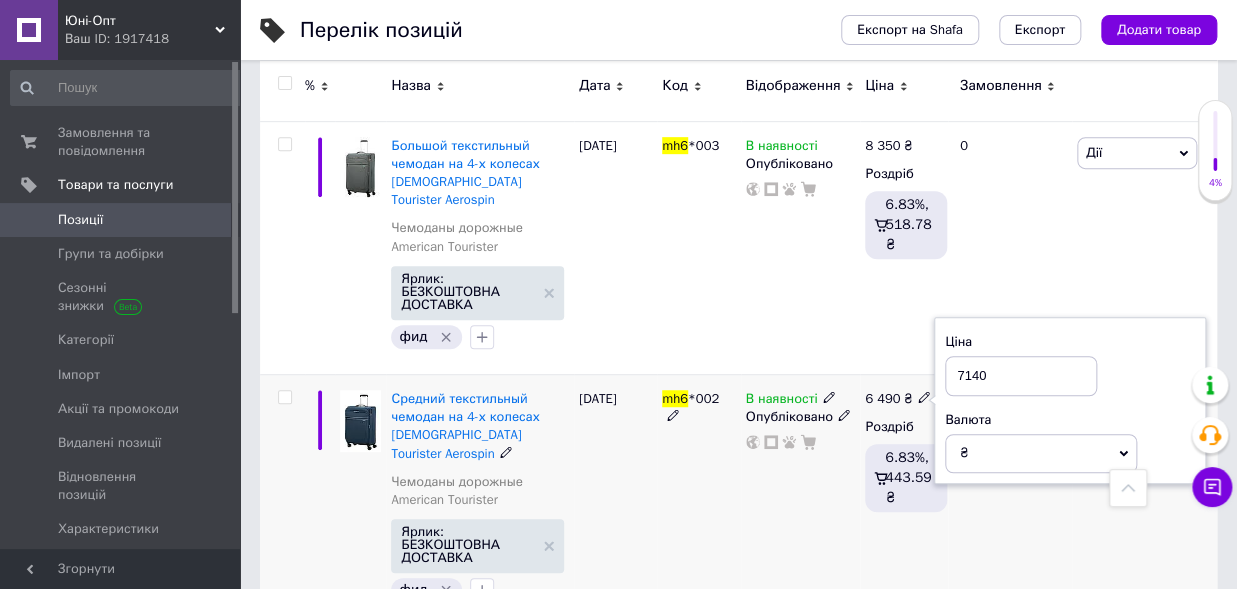 type on "7140" 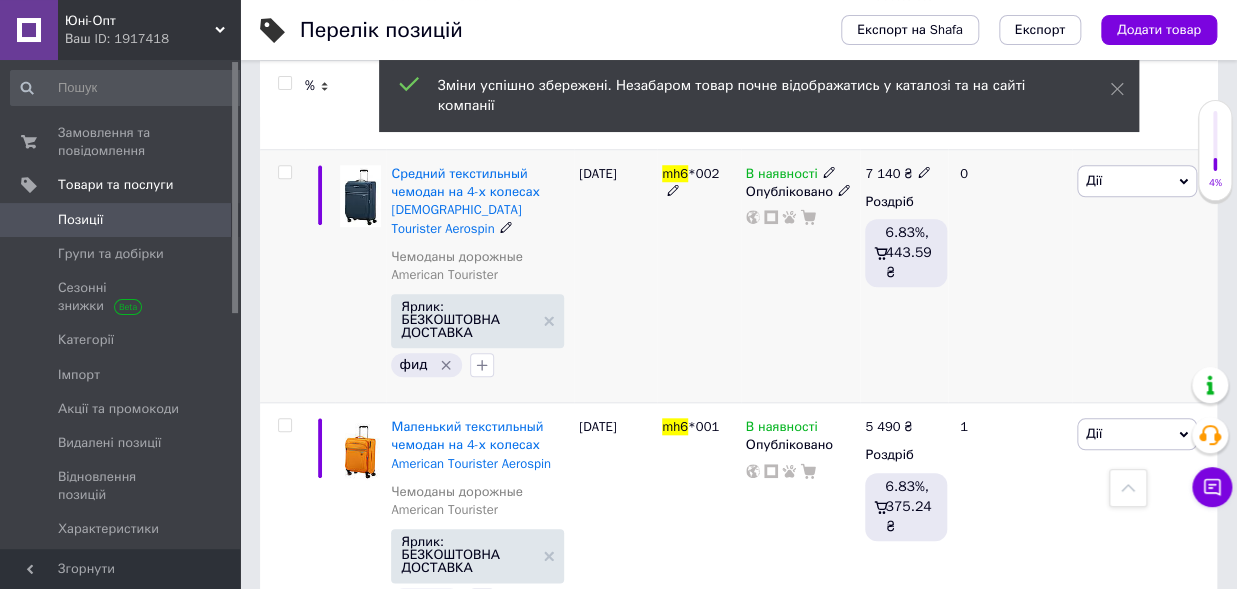 scroll, scrollTop: 602, scrollLeft: 0, axis: vertical 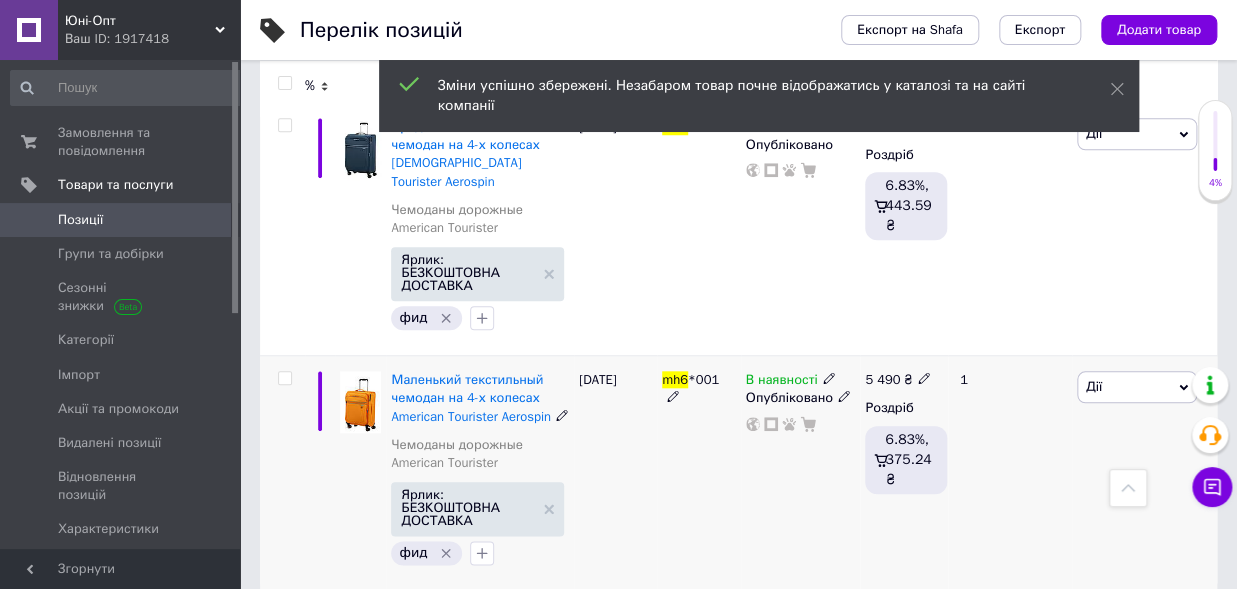 click 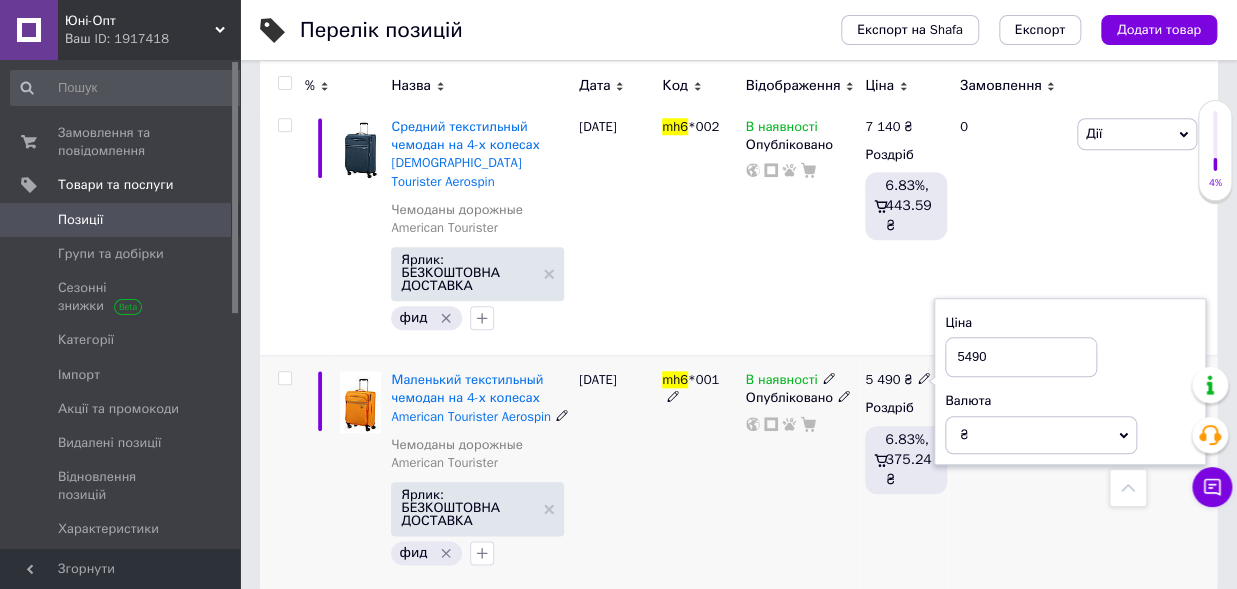drag, startPoint x: 1008, startPoint y: 321, endPoint x: 937, endPoint y: 320, distance: 71.00704 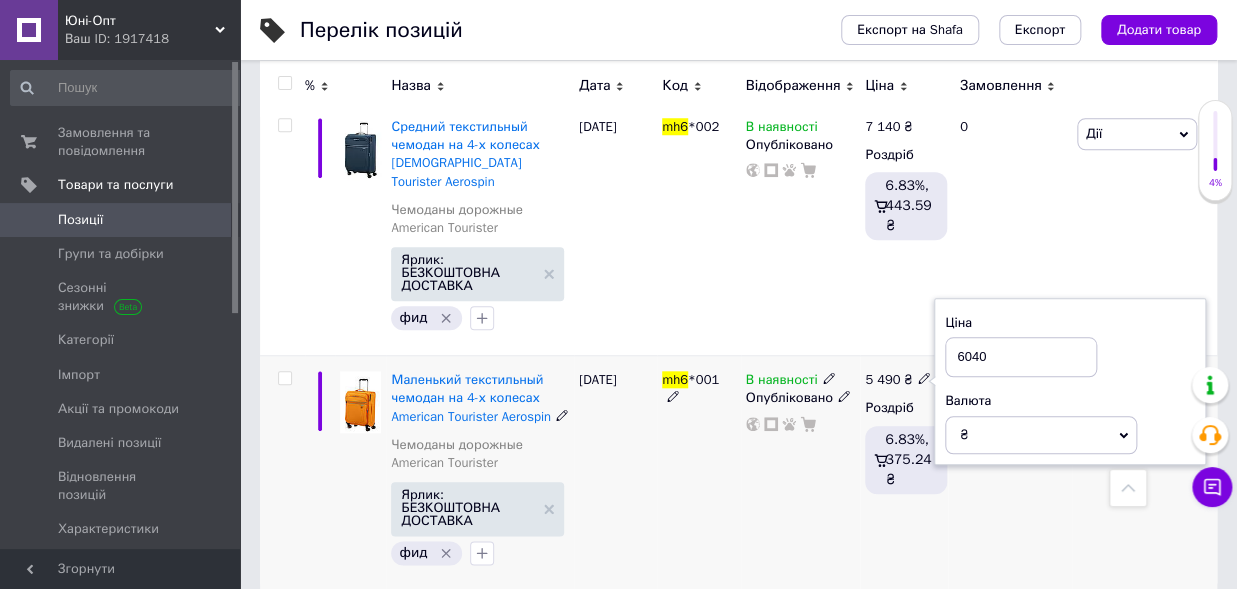 scroll, scrollTop: 583, scrollLeft: 0, axis: vertical 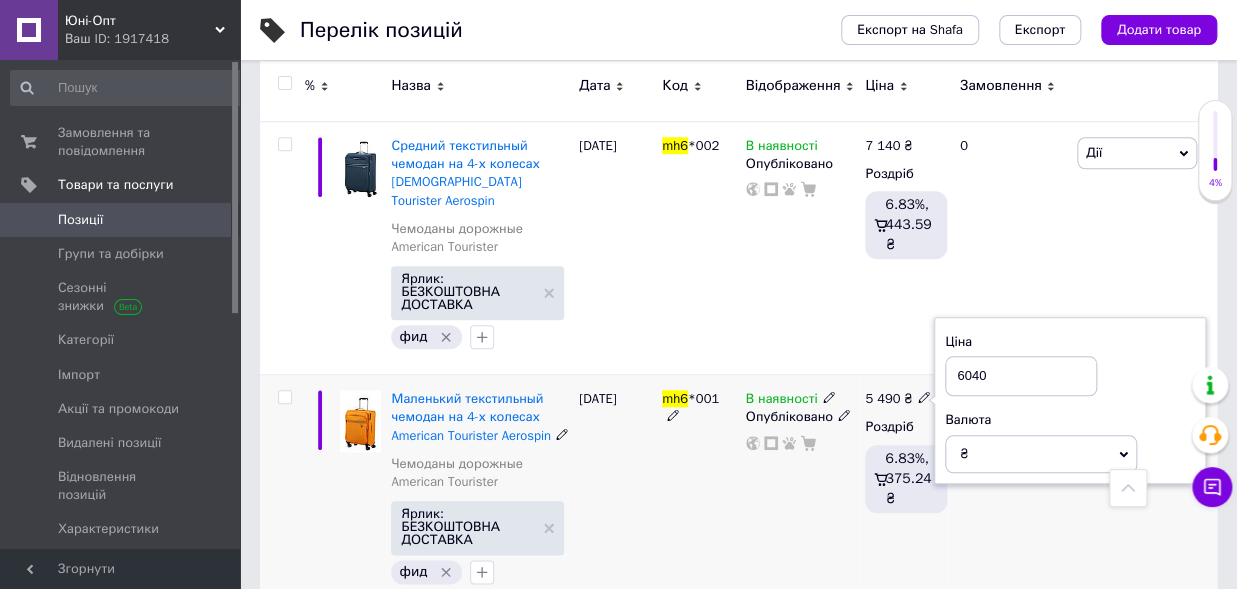 type on "6040" 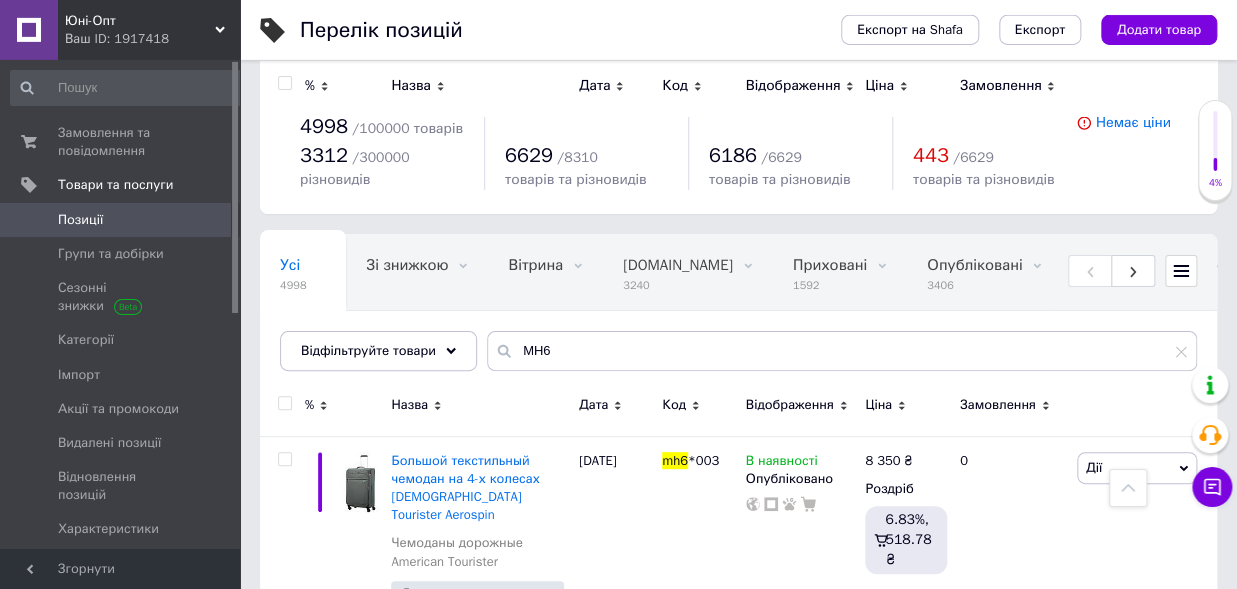 scroll, scrollTop: 0, scrollLeft: 0, axis: both 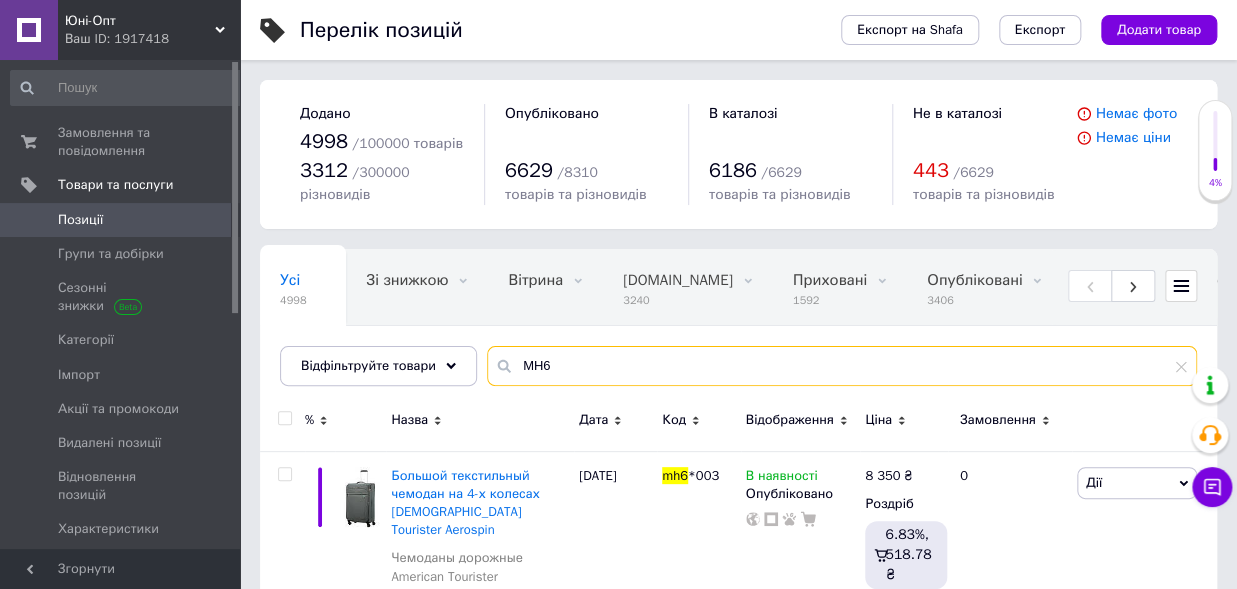 click on "MH6" at bounding box center (842, 366) 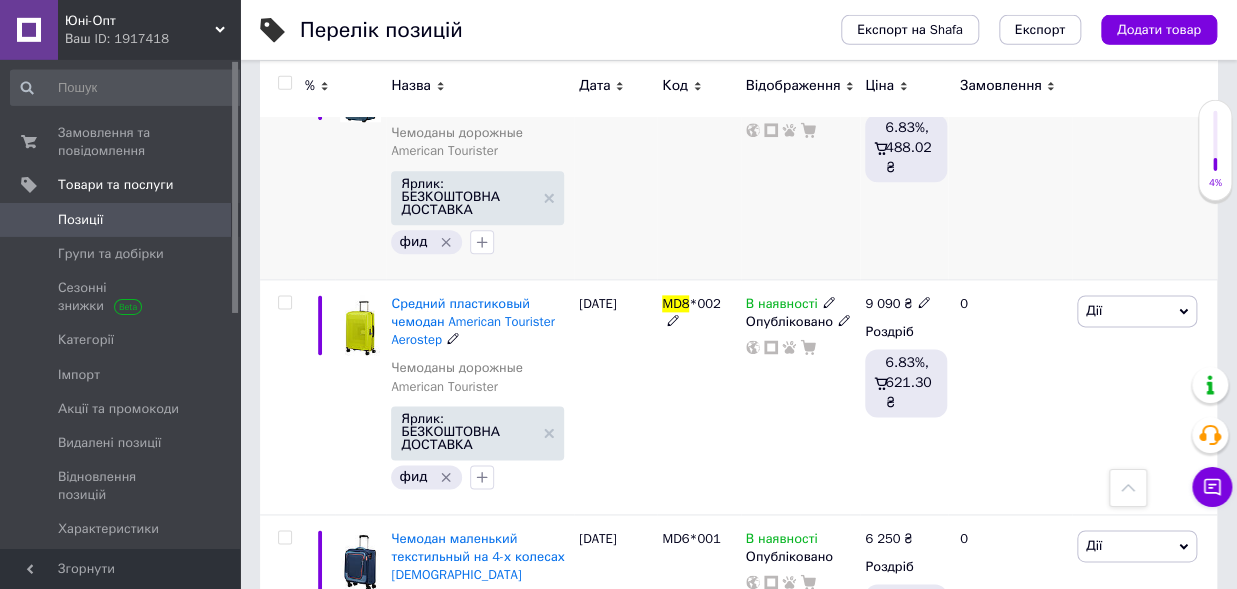 scroll, scrollTop: 880, scrollLeft: 0, axis: vertical 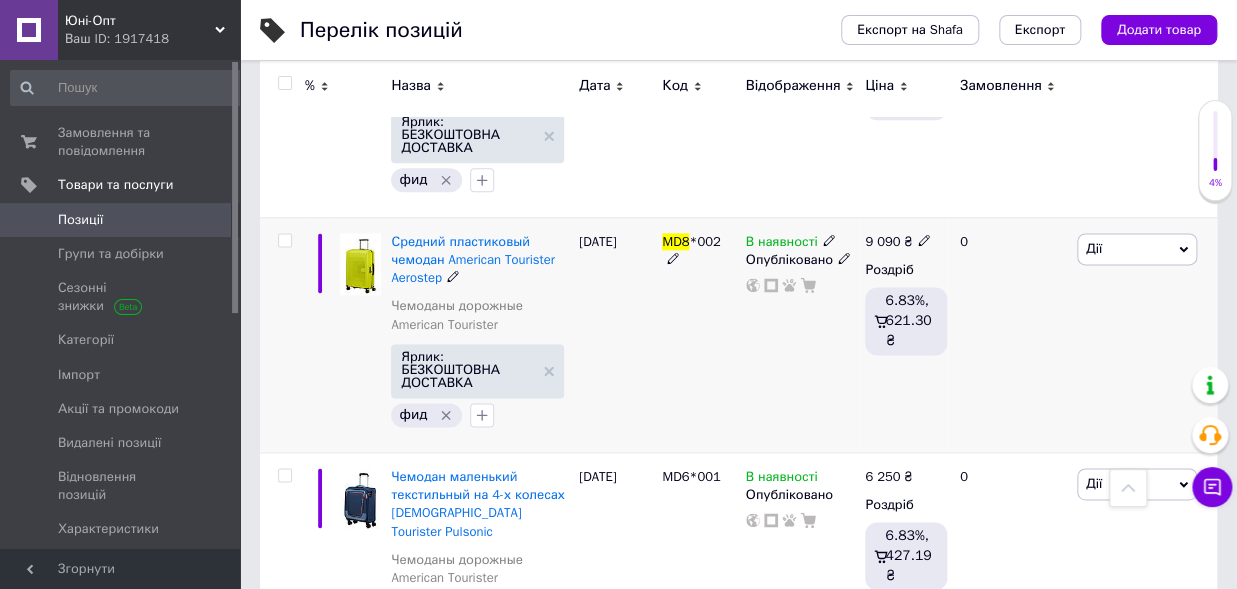 type on "MD8" 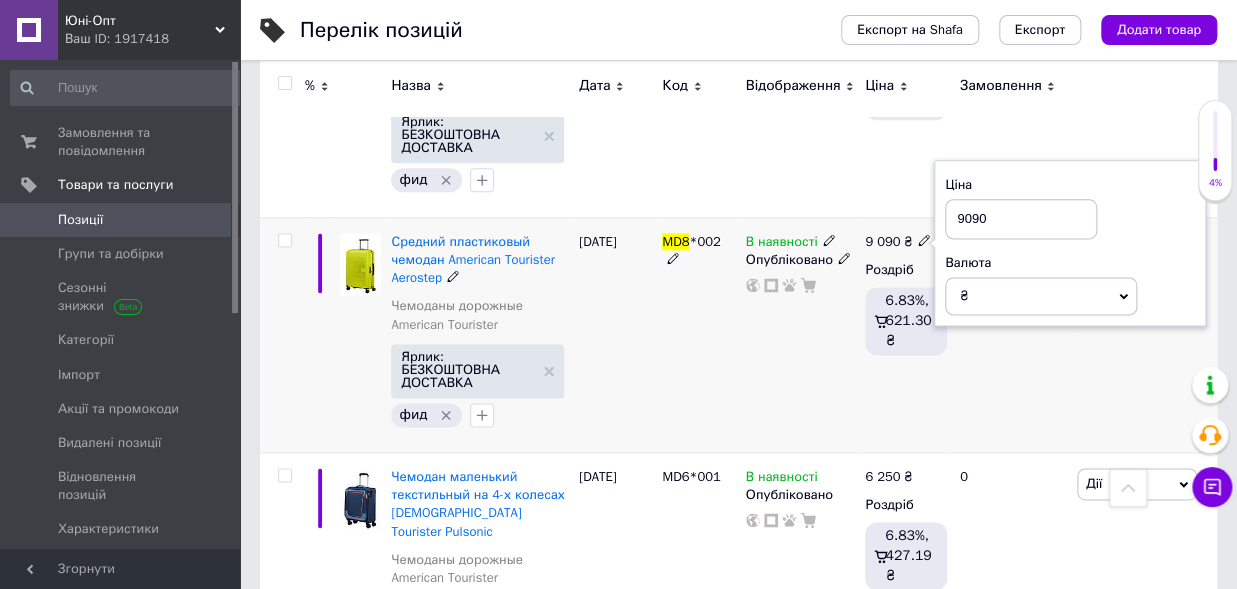drag, startPoint x: 988, startPoint y: 200, endPoint x: 941, endPoint y: 200, distance: 47 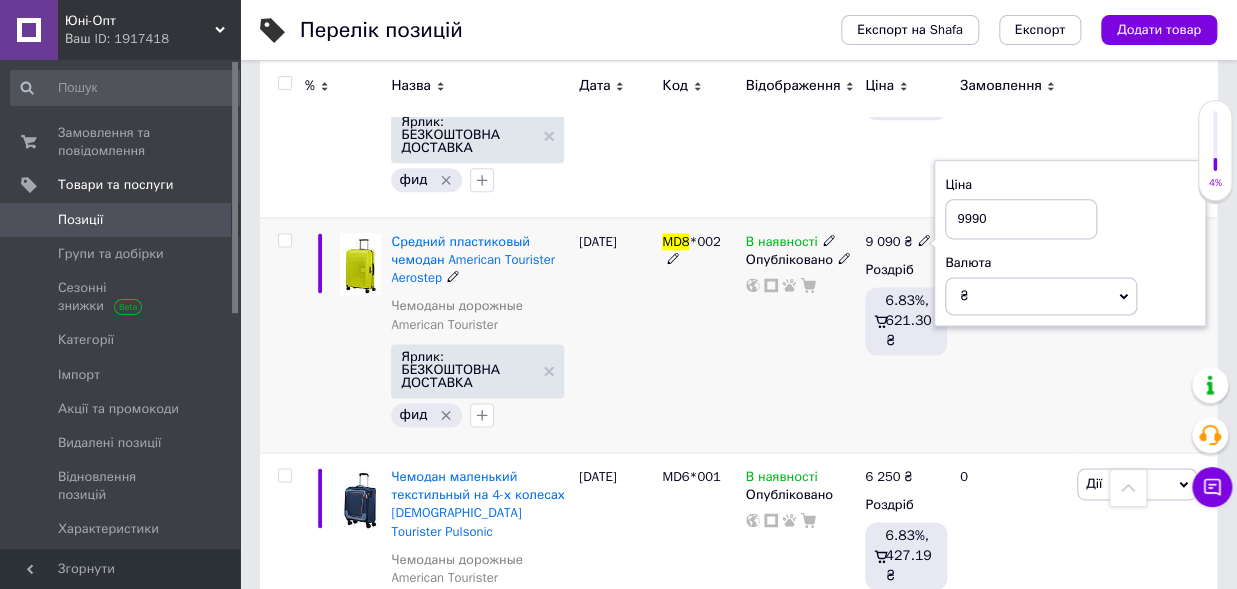 type on "9990" 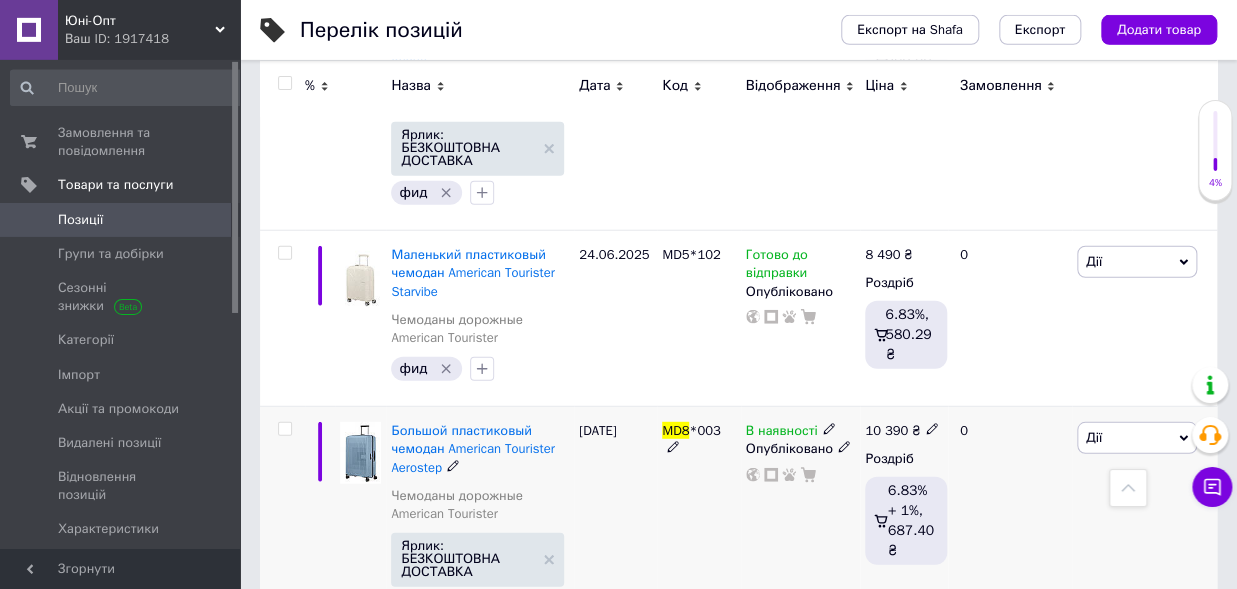 scroll, scrollTop: 1870, scrollLeft: 0, axis: vertical 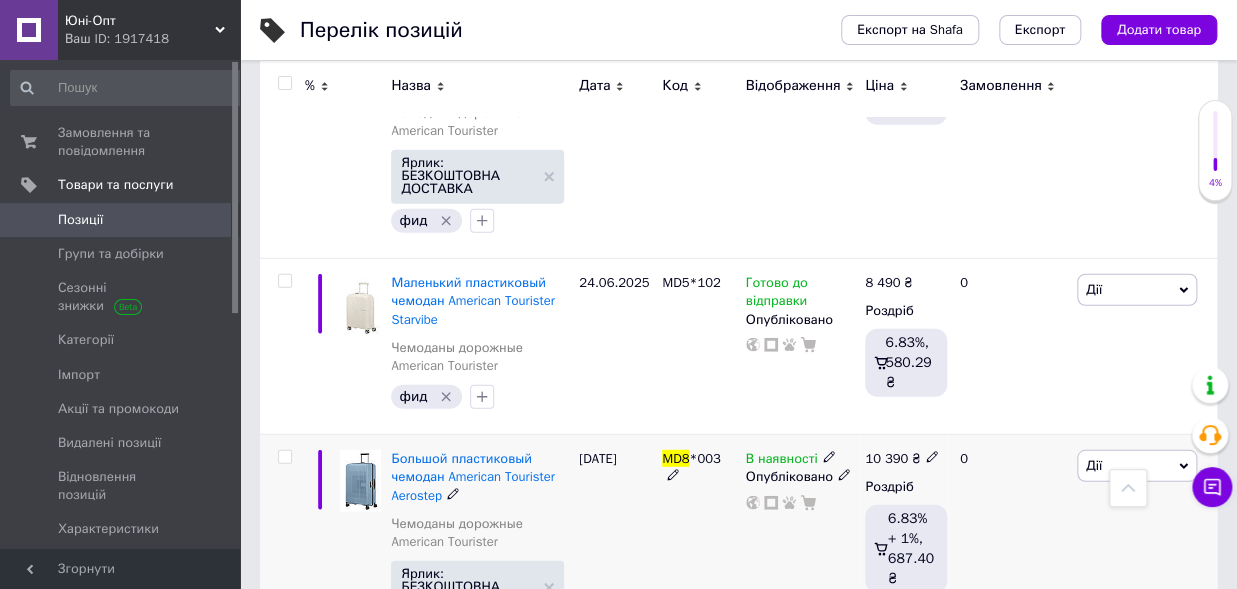 click 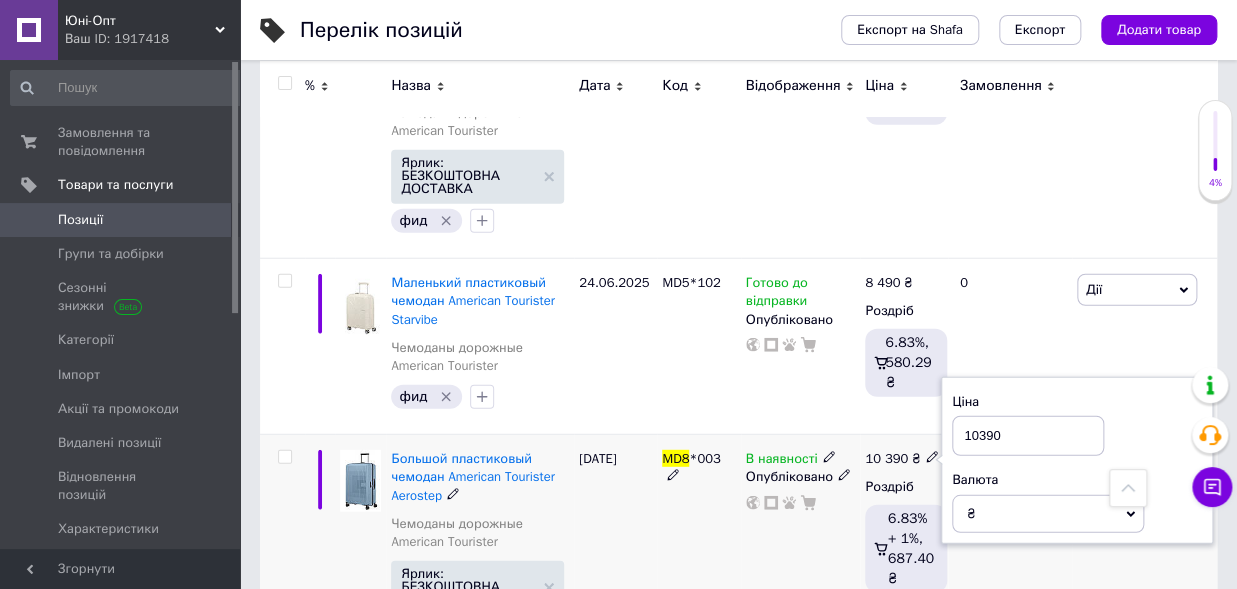 drag, startPoint x: 1037, startPoint y: 343, endPoint x: 932, endPoint y: 344, distance: 105.00476 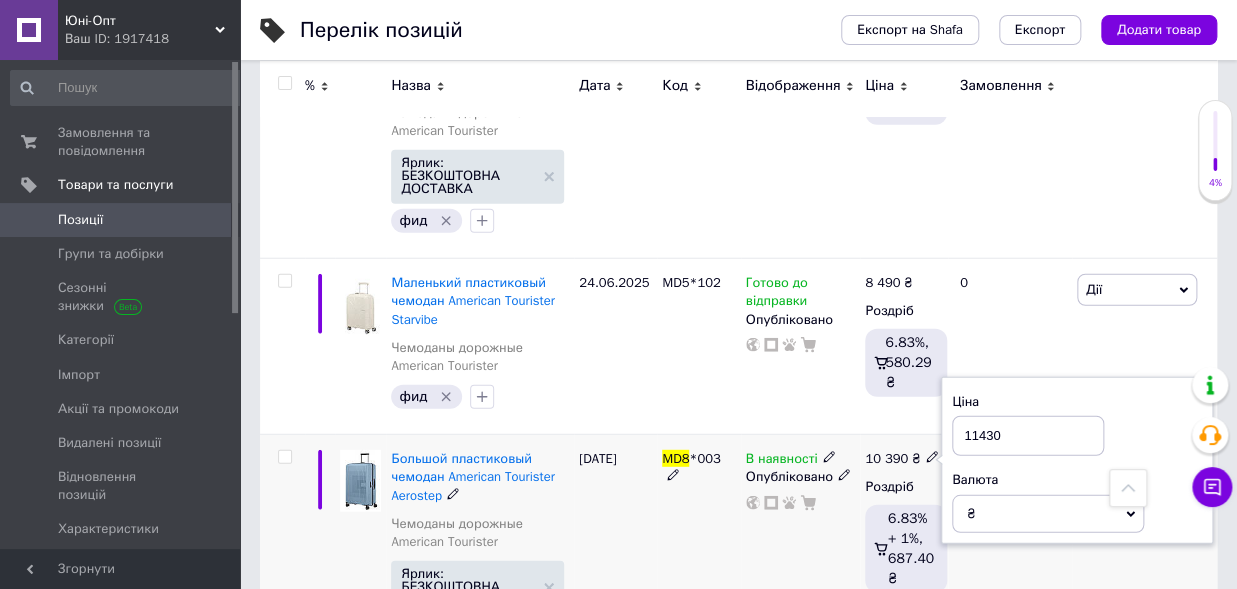type on "11430" 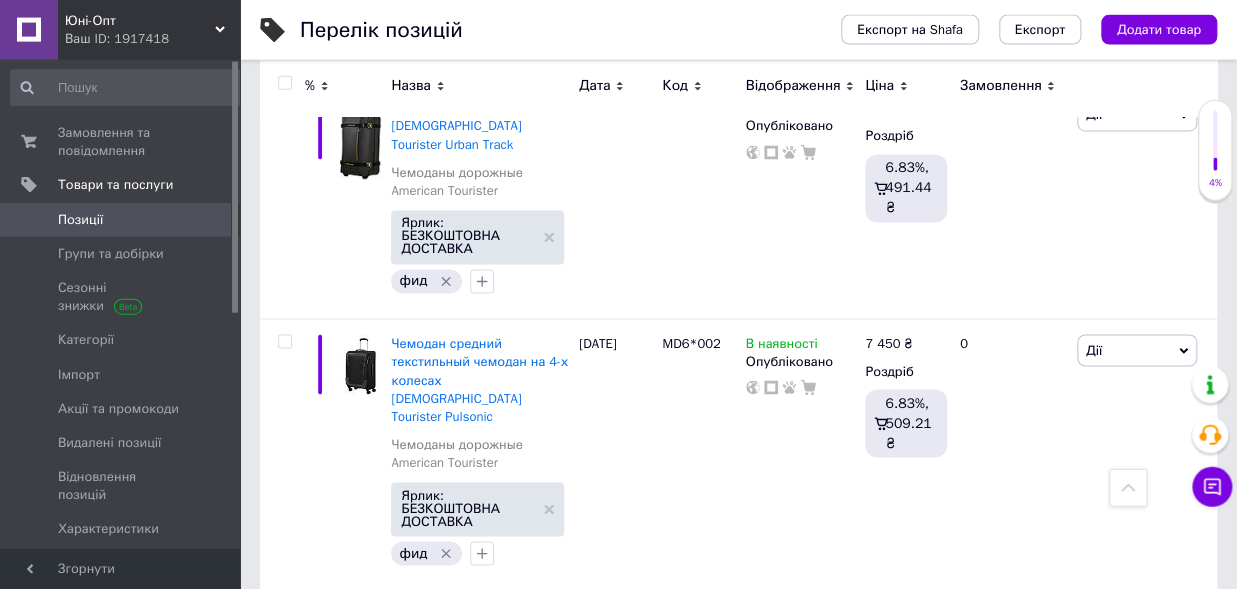 scroll, scrollTop: 4290, scrollLeft: 0, axis: vertical 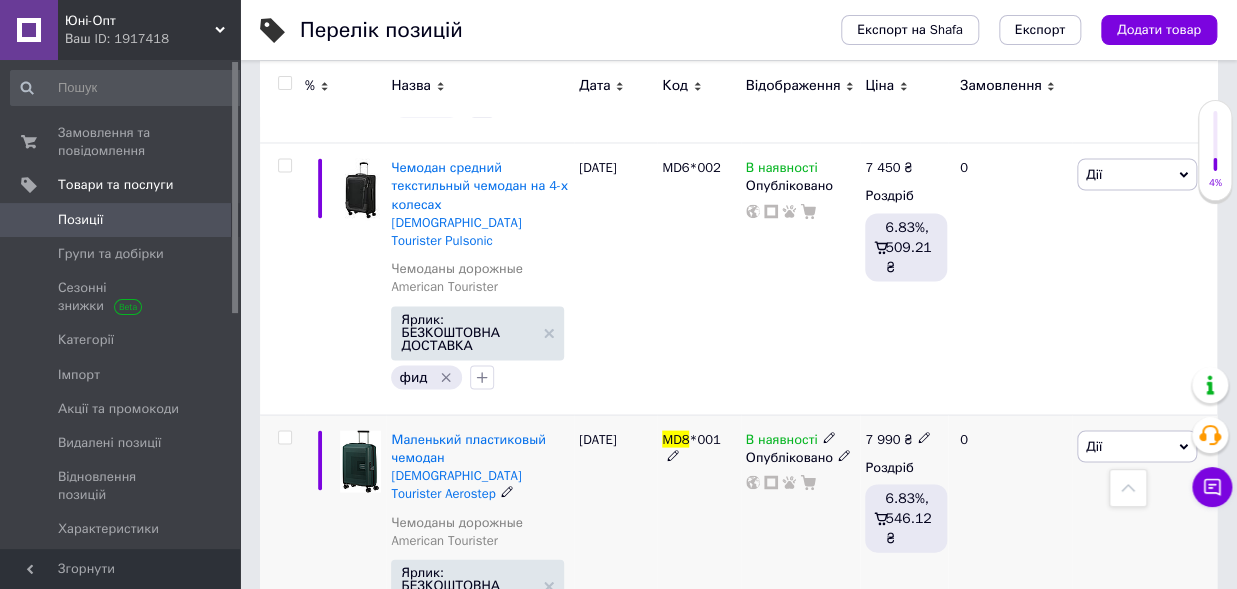 click 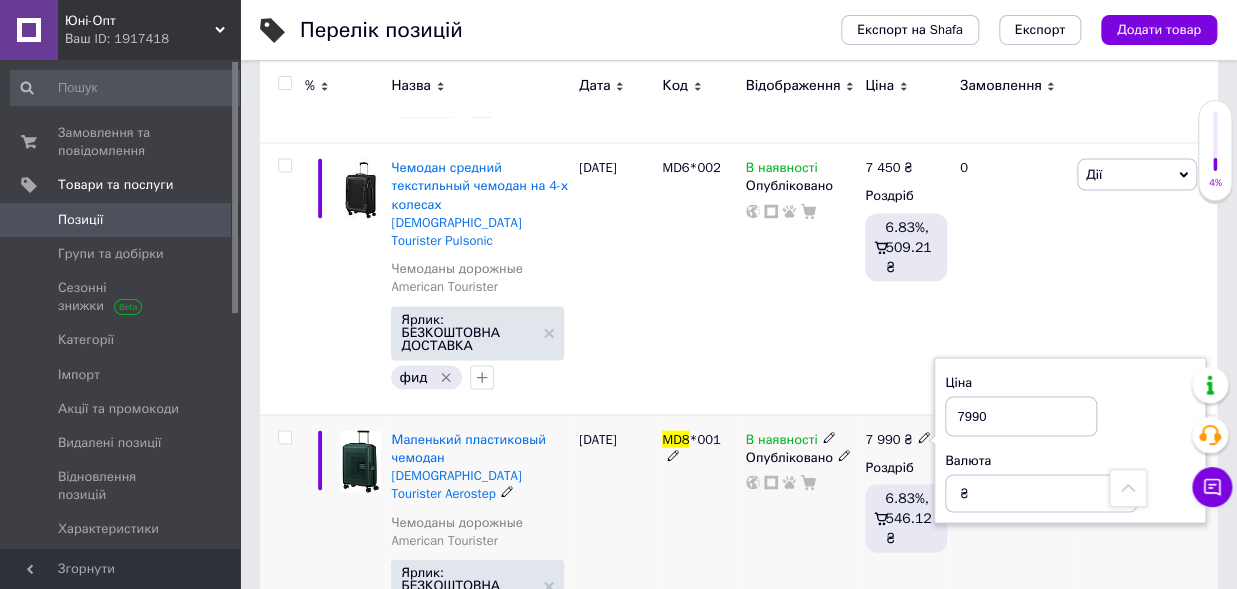 drag, startPoint x: 999, startPoint y: 202, endPoint x: 911, endPoint y: 199, distance: 88.051125 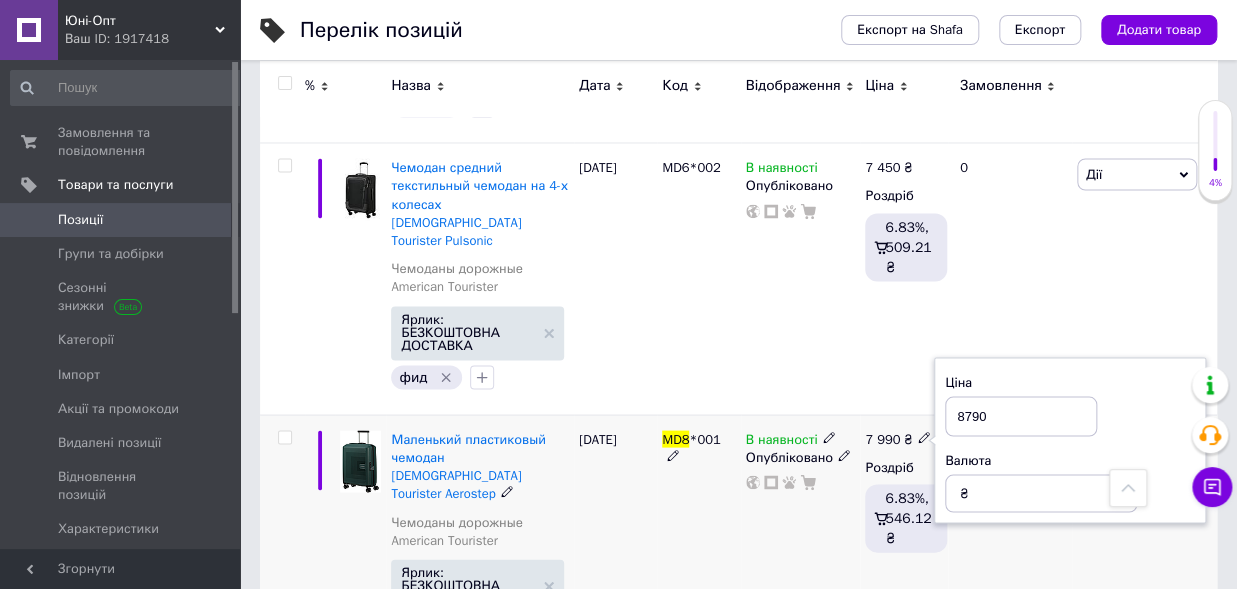 click on "В наявності Опубліковано" at bounding box center (801, 540) 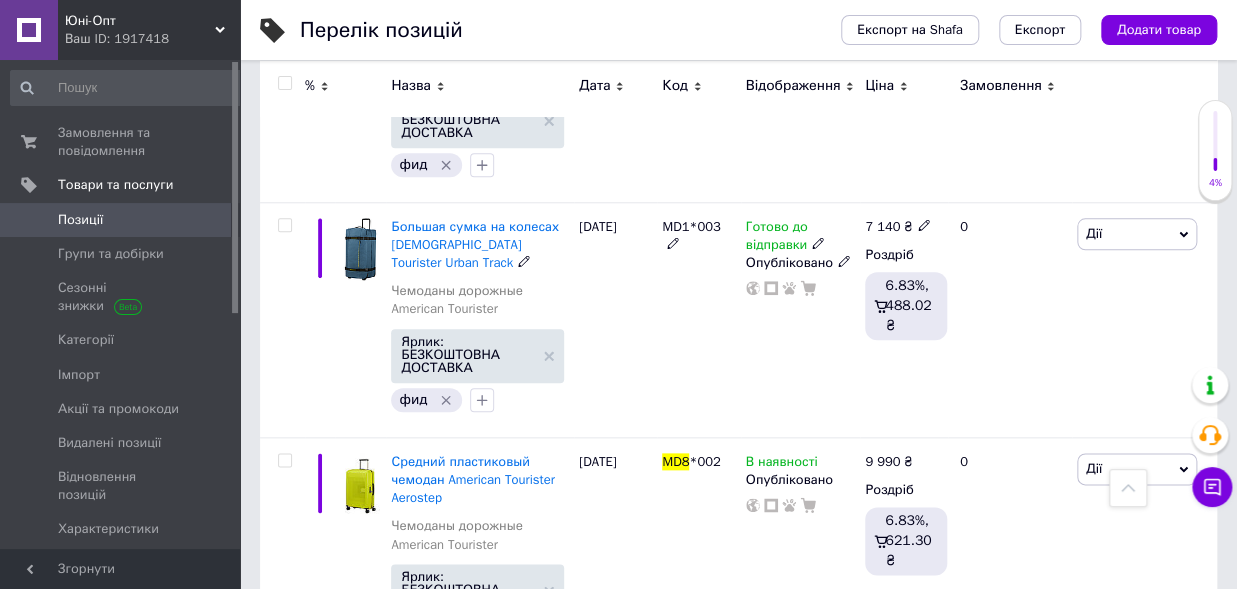 scroll, scrollTop: 0, scrollLeft: 0, axis: both 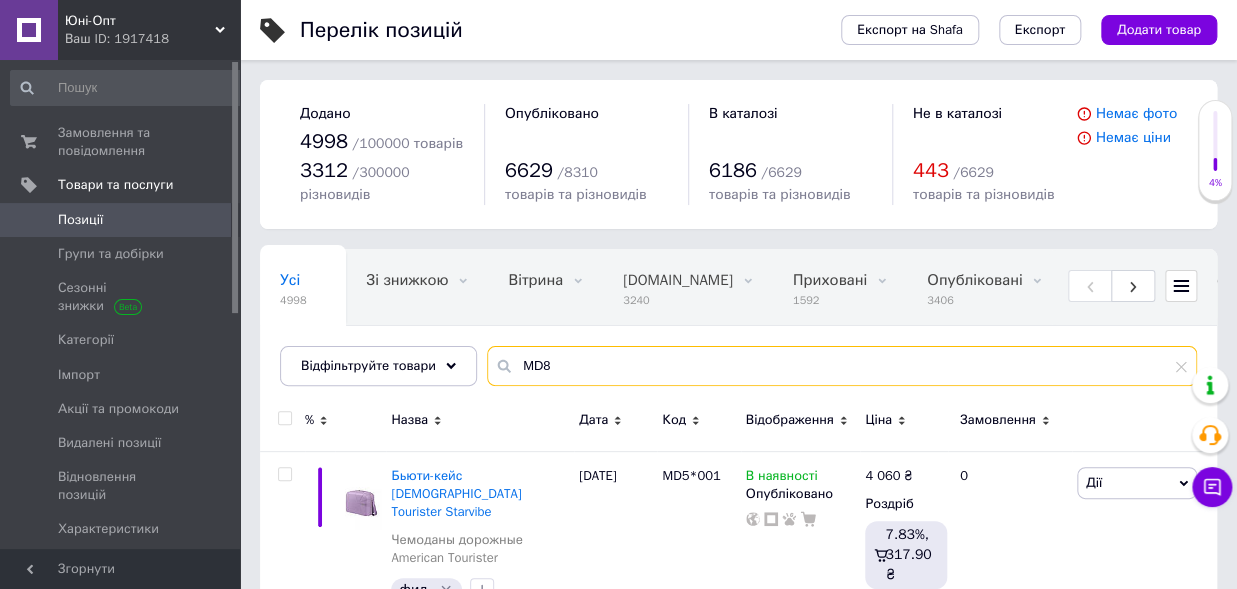 drag, startPoint x: 576, startPoint y: 372, endPoint x: 446, endPoint y: 344, distance: 132.9812 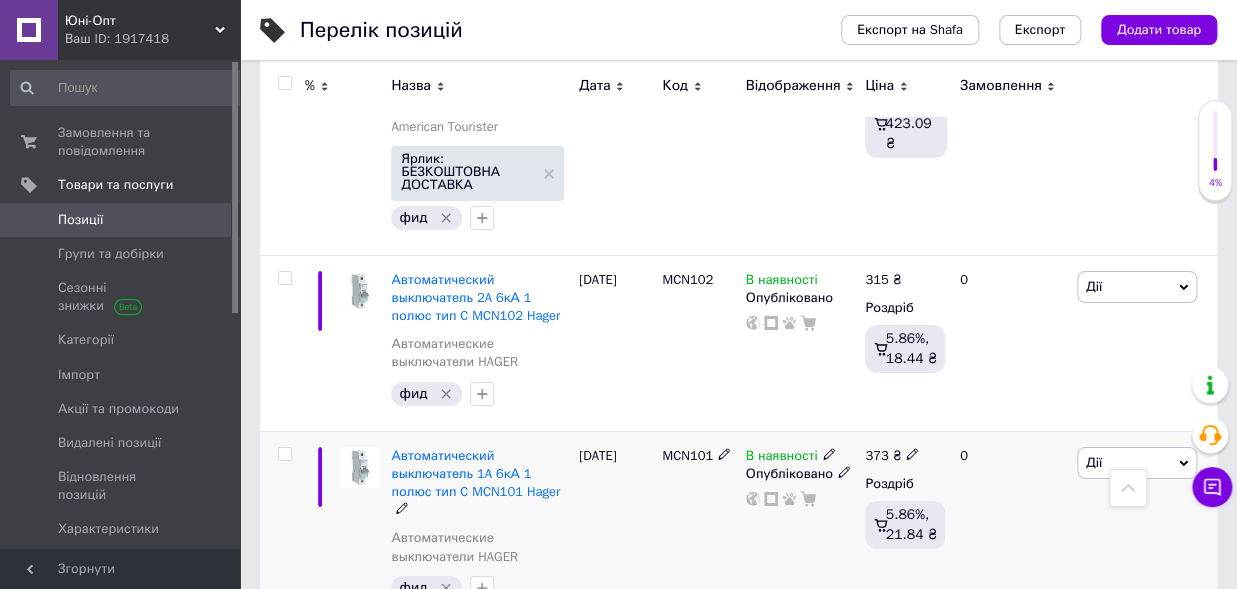 scroll, scrollTop: 2310, scrollLeft: 0, axis: vertical 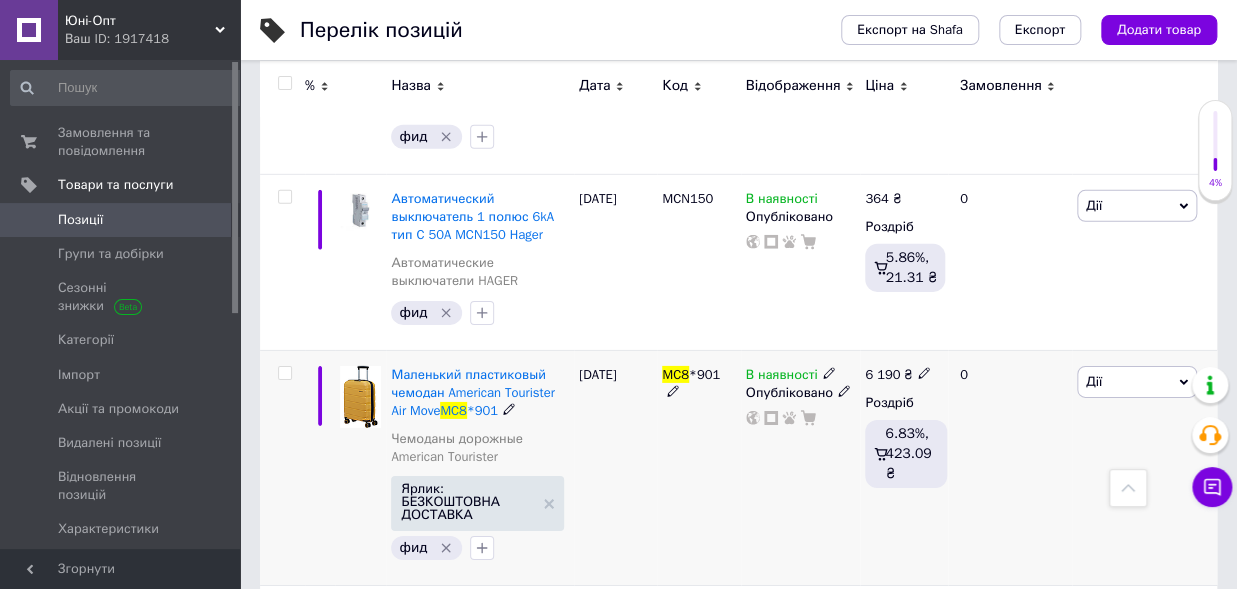 type on "MC8" 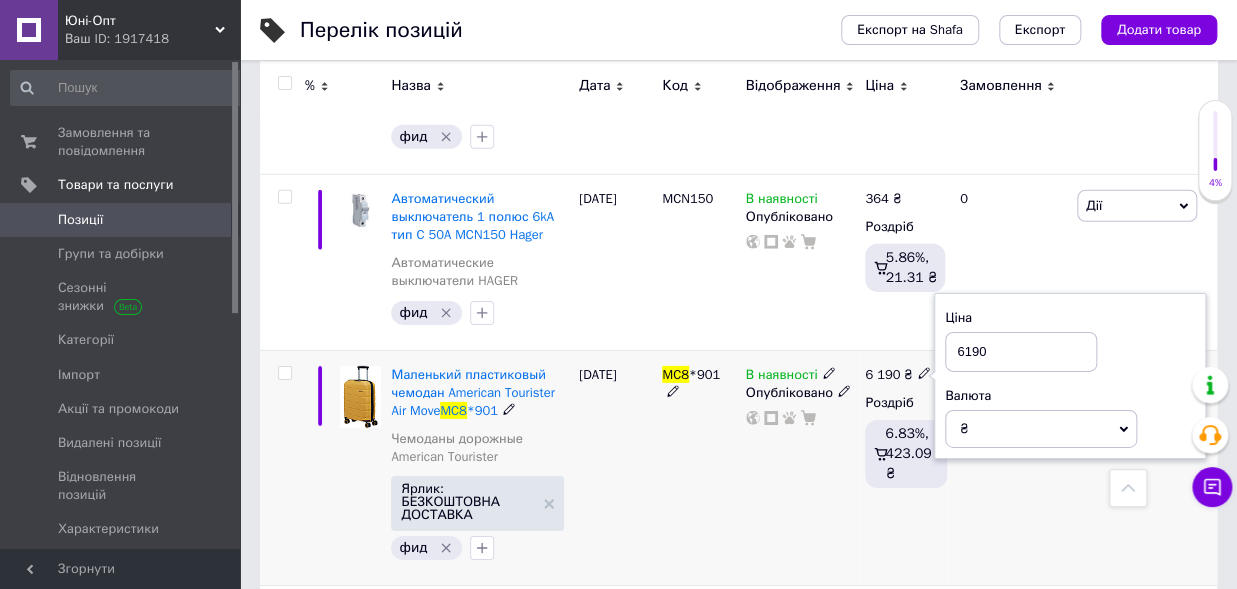 drag, startPoint x: 1033, startPoint y: 348, endPoint x: 903, endPoint y: 346, distance: 130.01538 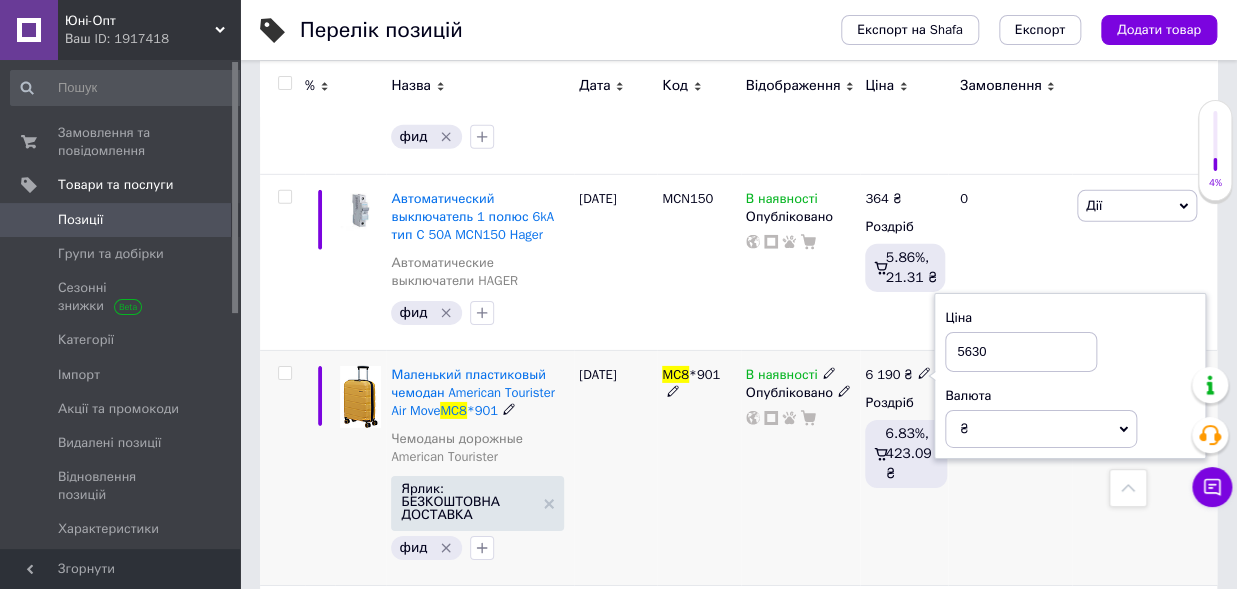 type on "5630" 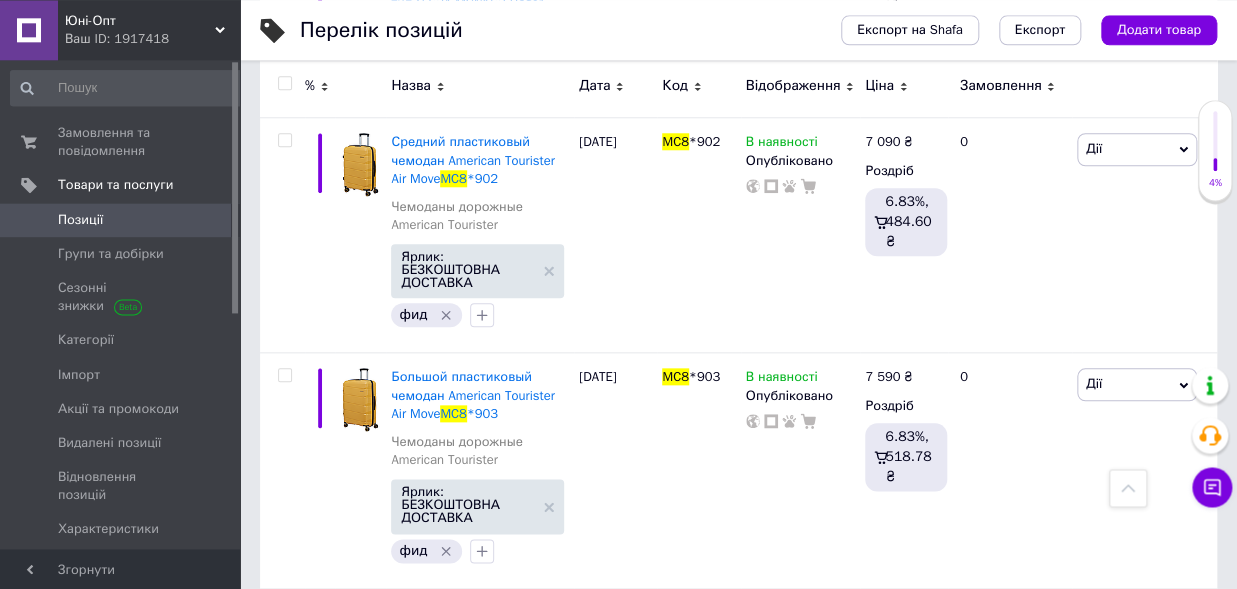 scroll, scrollTop: 3630, scrollLeft: 0, axis: vertical 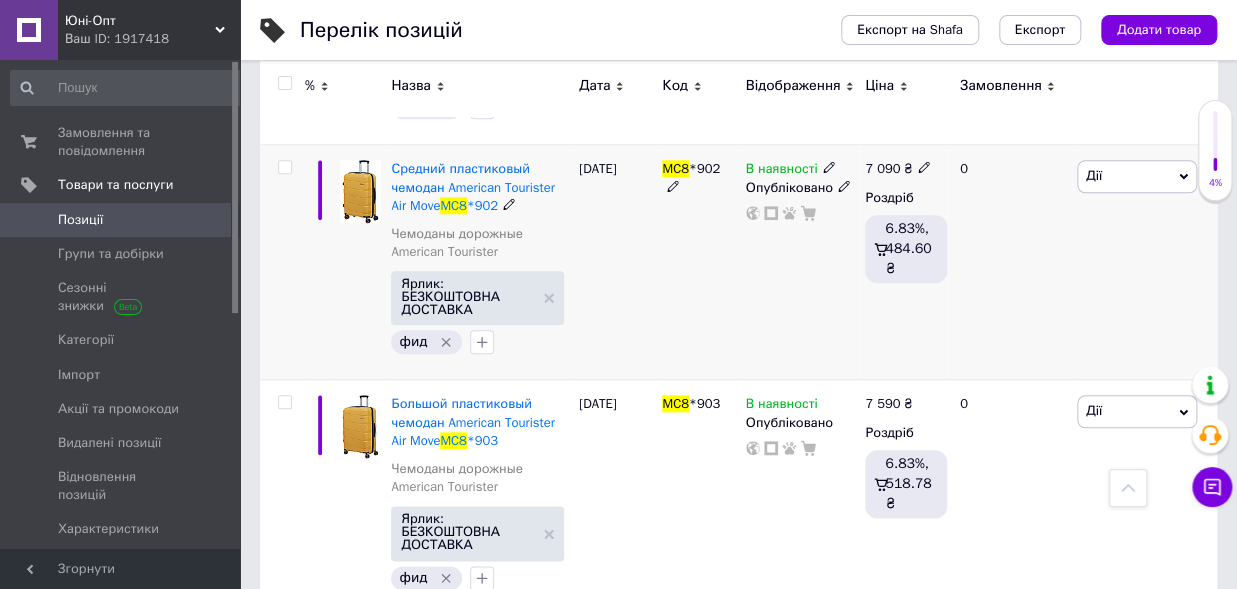 click 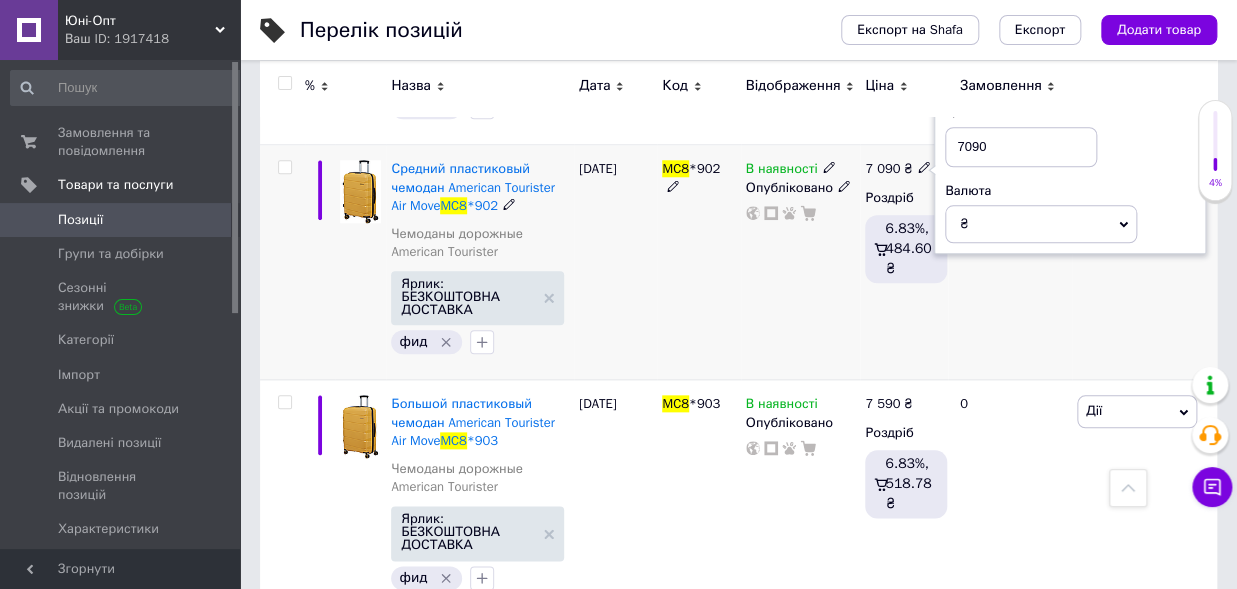 drag, startPoint x: 1004, startPoint y: 142, endPoint x: 899, endPoint y: 148, distance: 105.17129 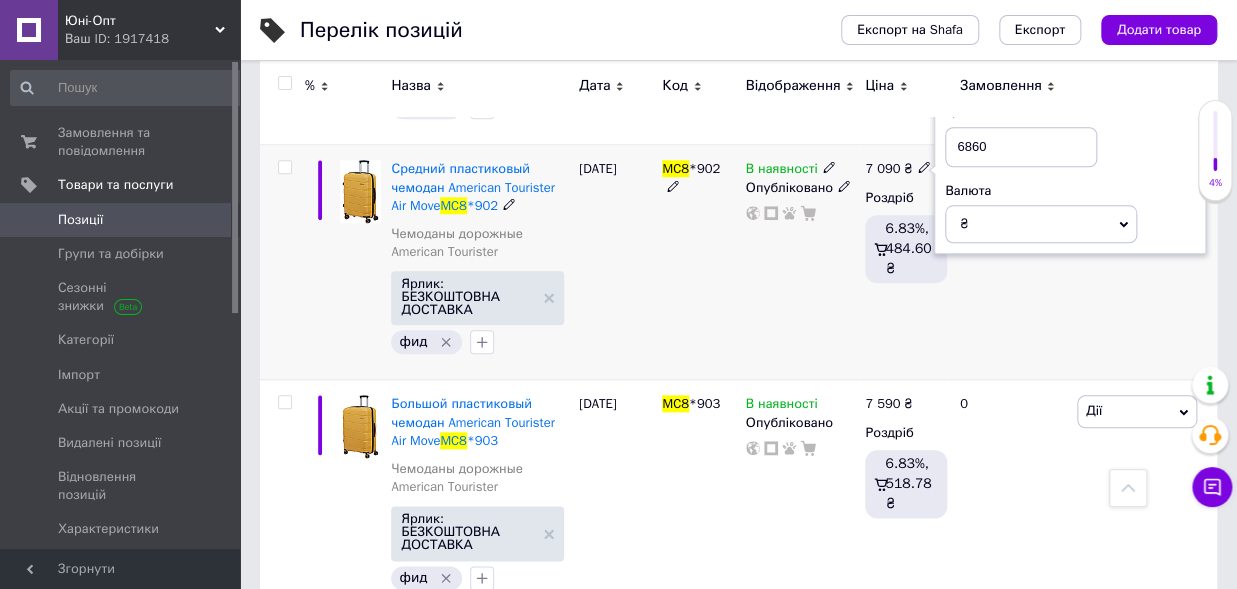 type on "6860" 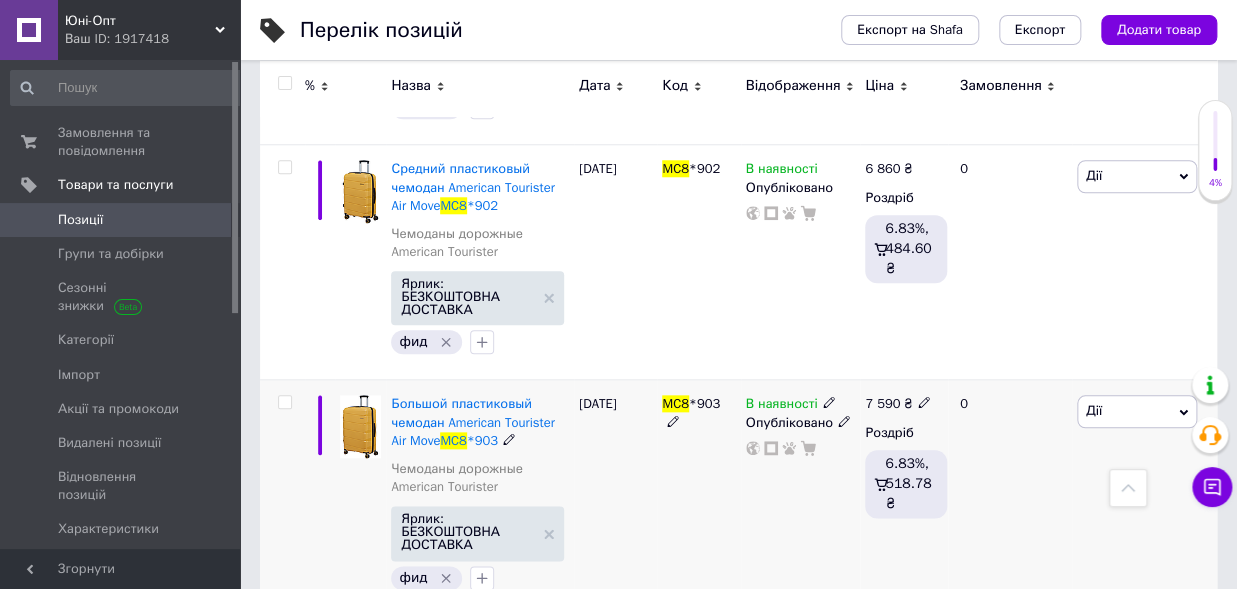 click 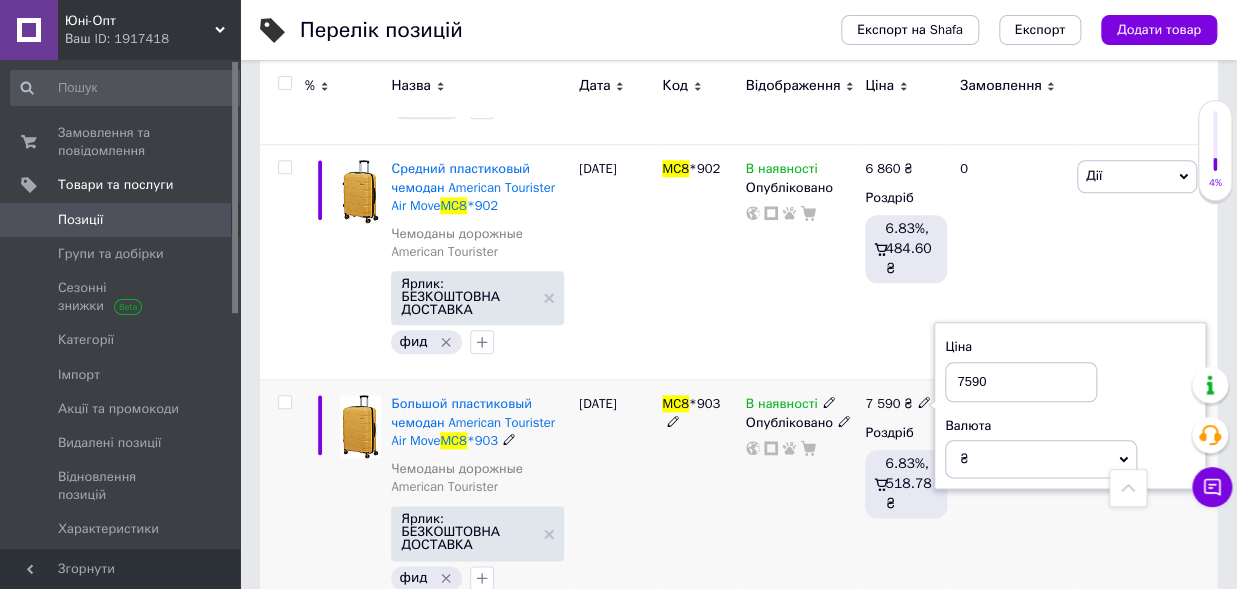 drag, startPoint x: 1016, startPoint y: 382, endPoint x: 925, endPoint y: 375, distance: 91.26884 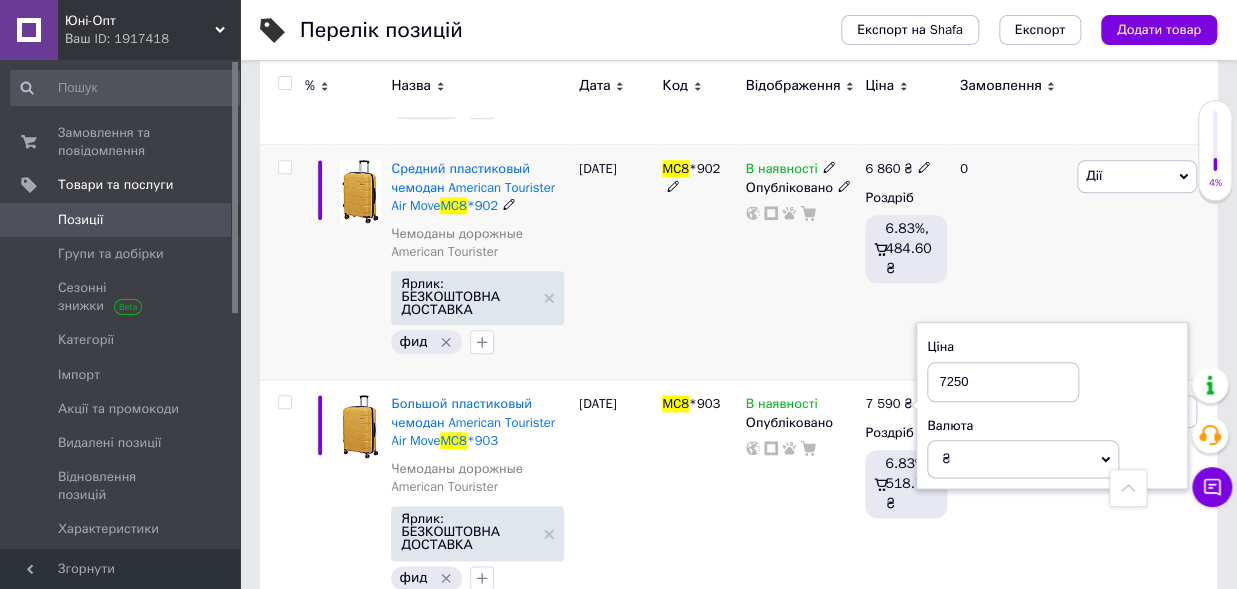 type on "7250" 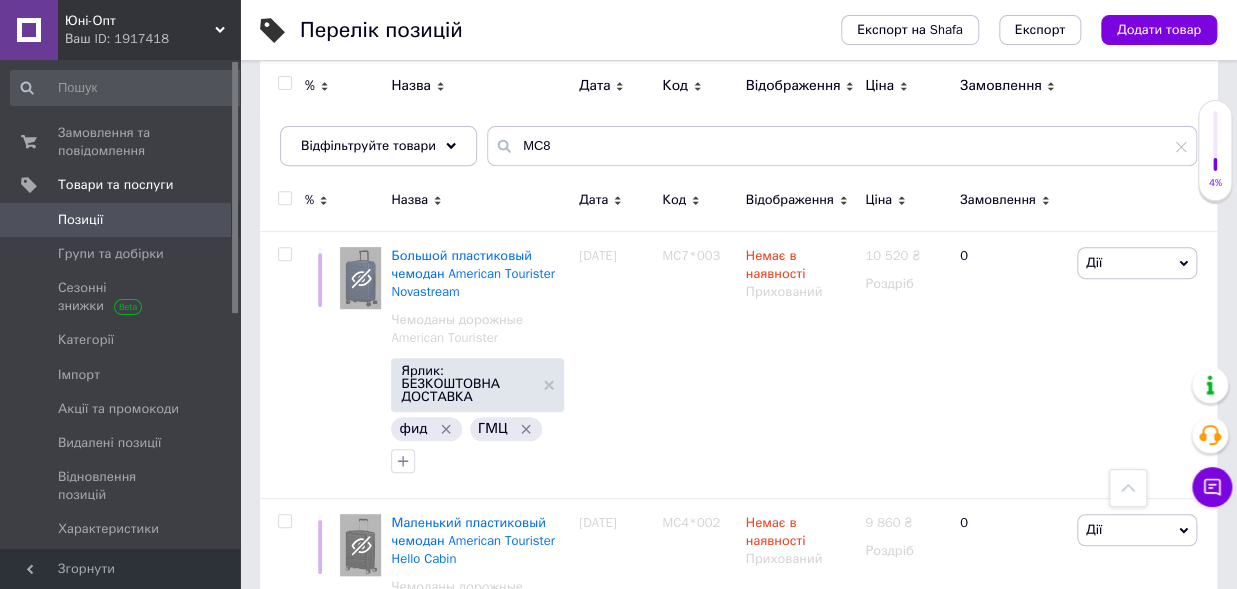 scroll, scrollTop: 0, scrollLeft: 0, axis: both 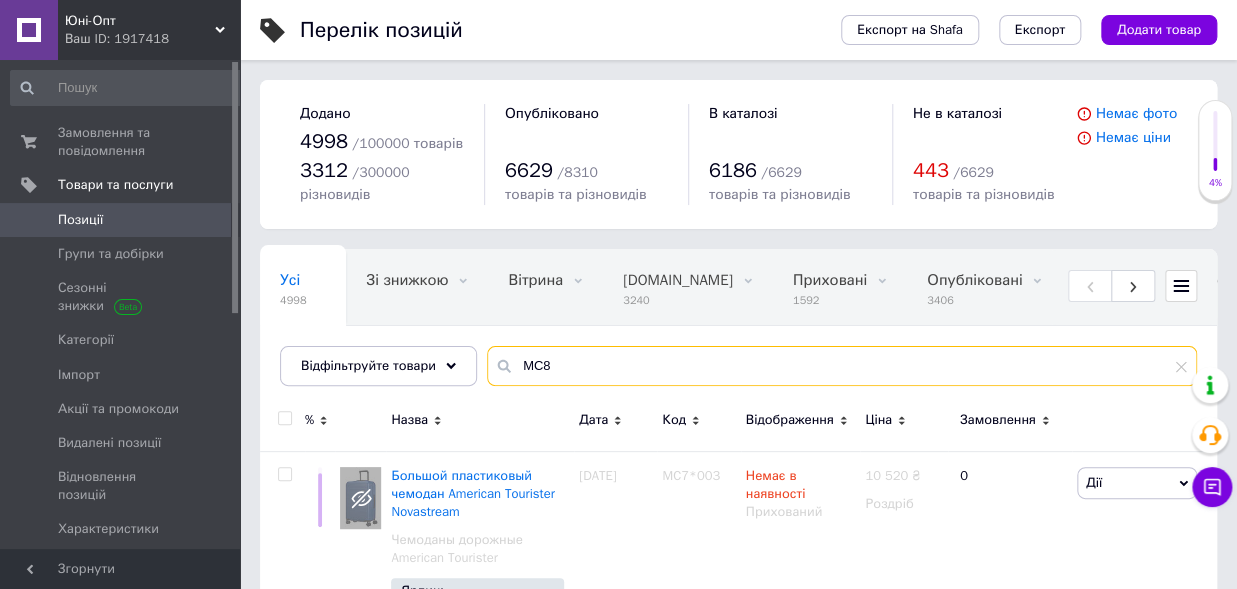 drag, startPoint x: 559, startPoint y: 363, endPoint x: 492, endPoint y: 359, distance: 67.11929 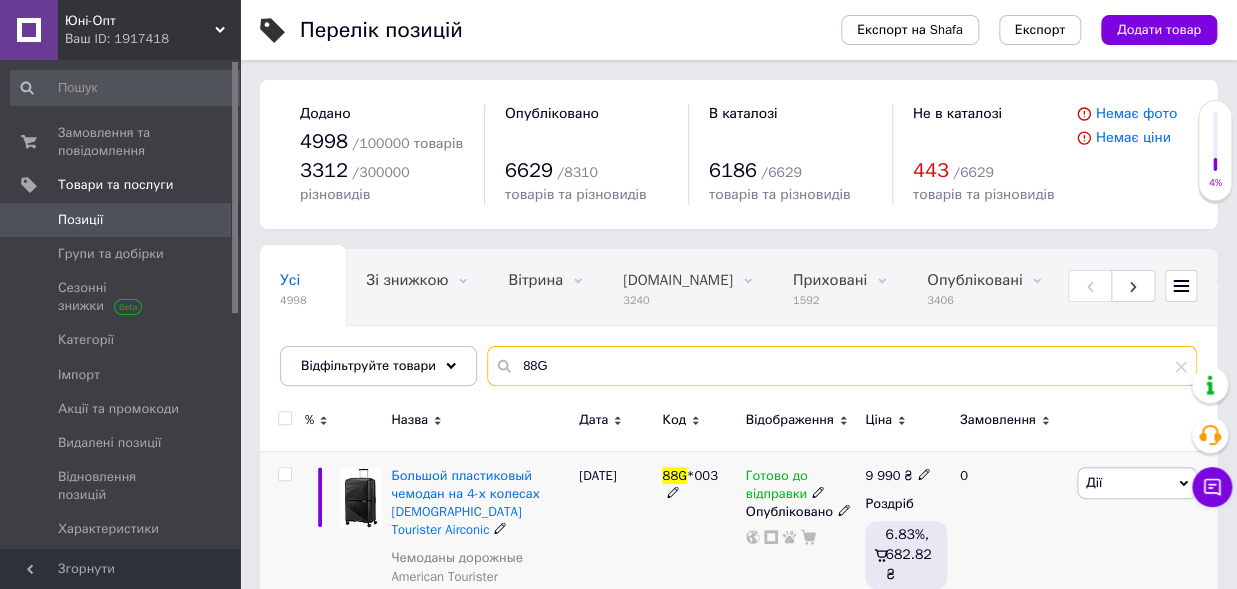type on "88G" 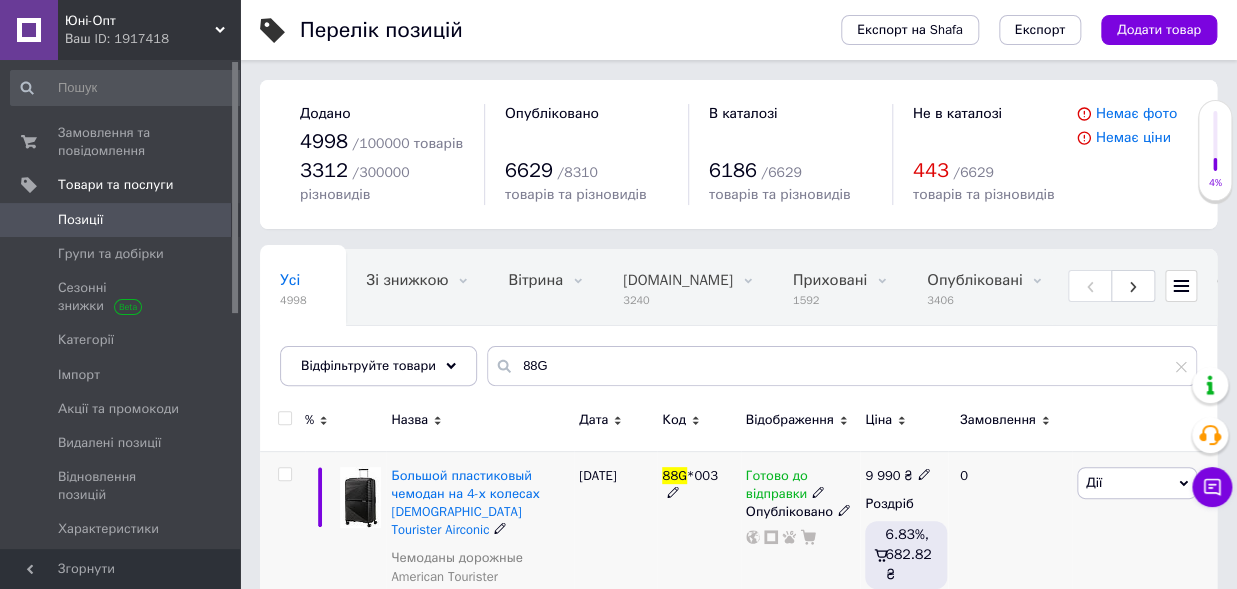 click 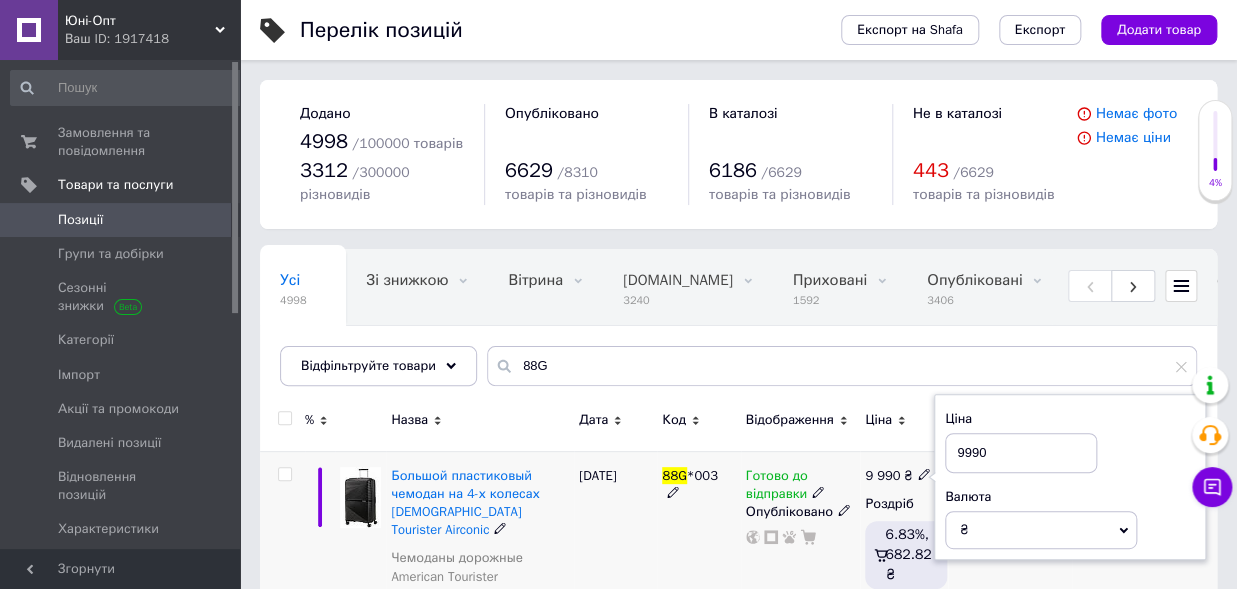drag, startPoint x: 1003, startPoint y: 456, endPoint x: 896, endPoint y: 454, distance: 107.01869 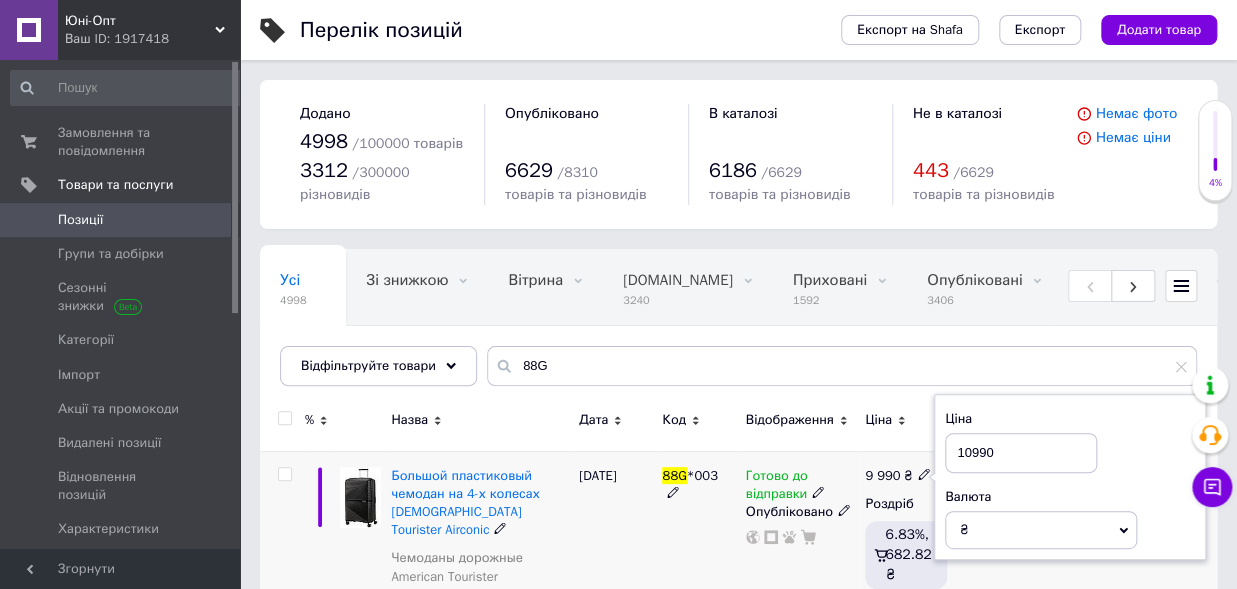 type on "10990" 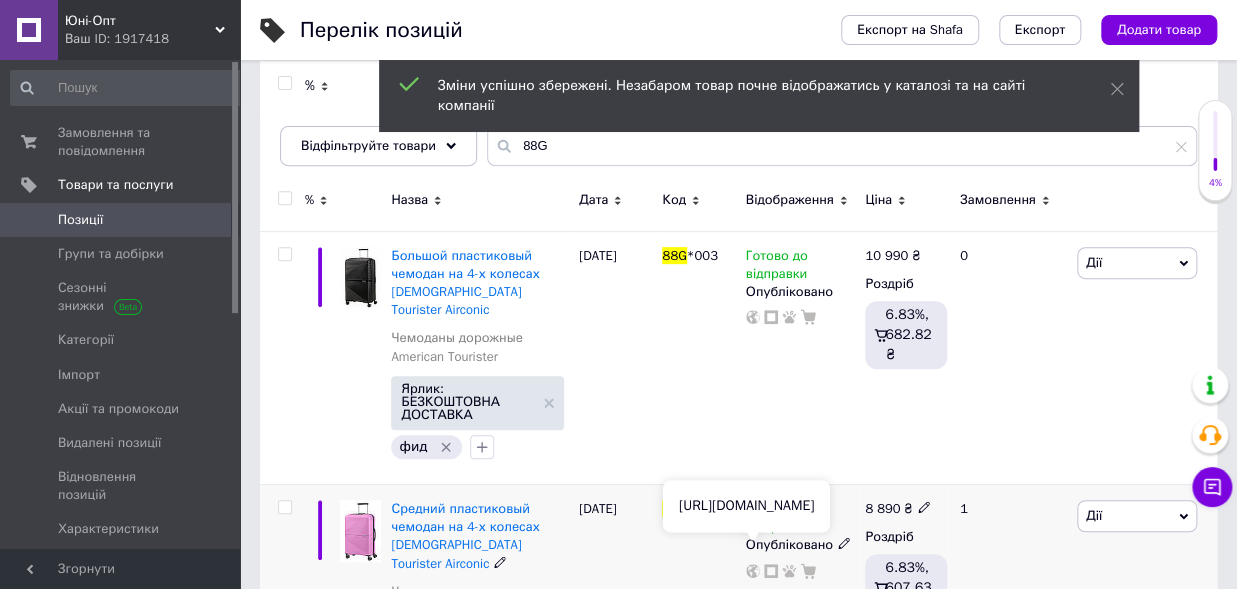 scroll, scrollTop: 330, scrollLeft: 0, axis: vertical 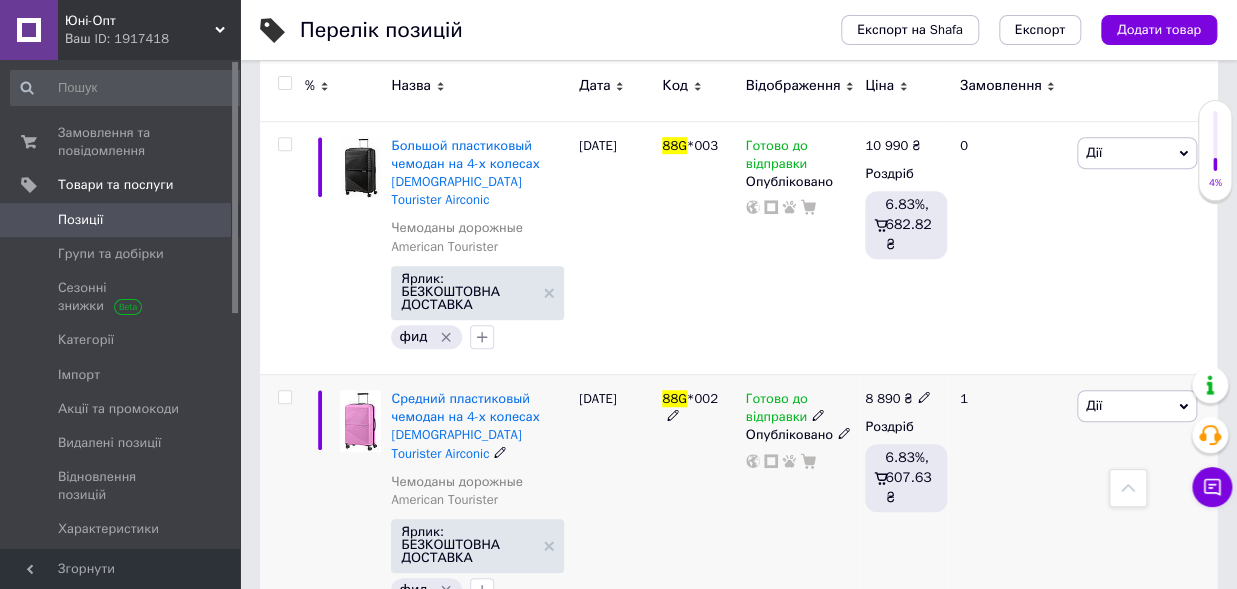 click 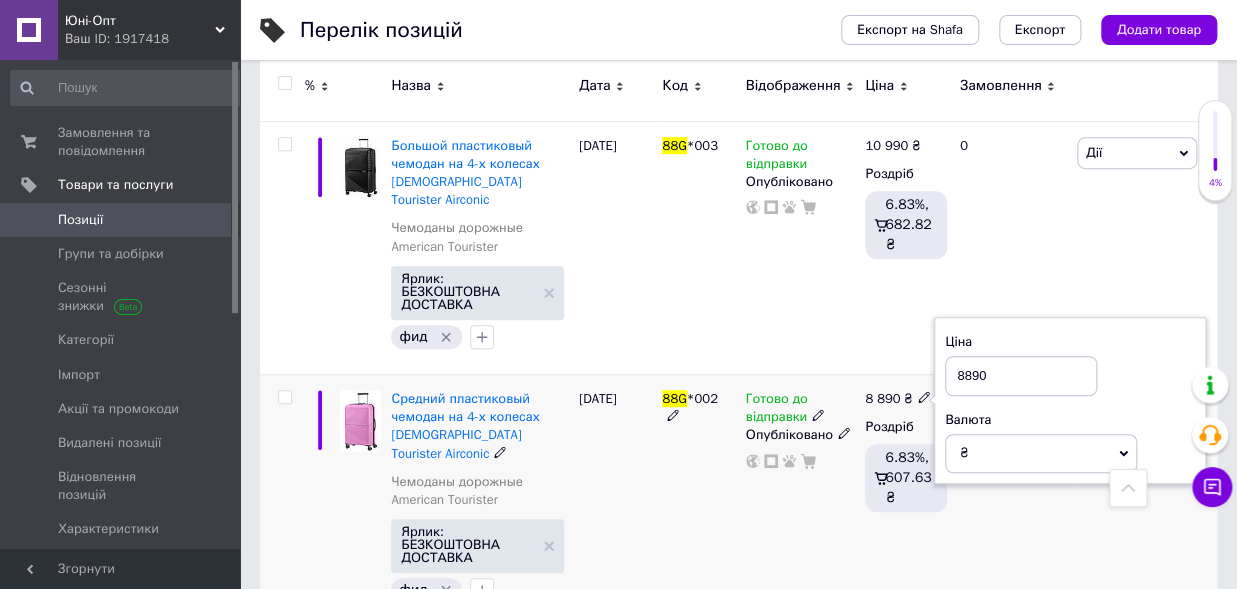 drag, startPoint x: 1018, startPoint y: 362, endPoint x: 862, endPoint y: 356, distance: 156.11534 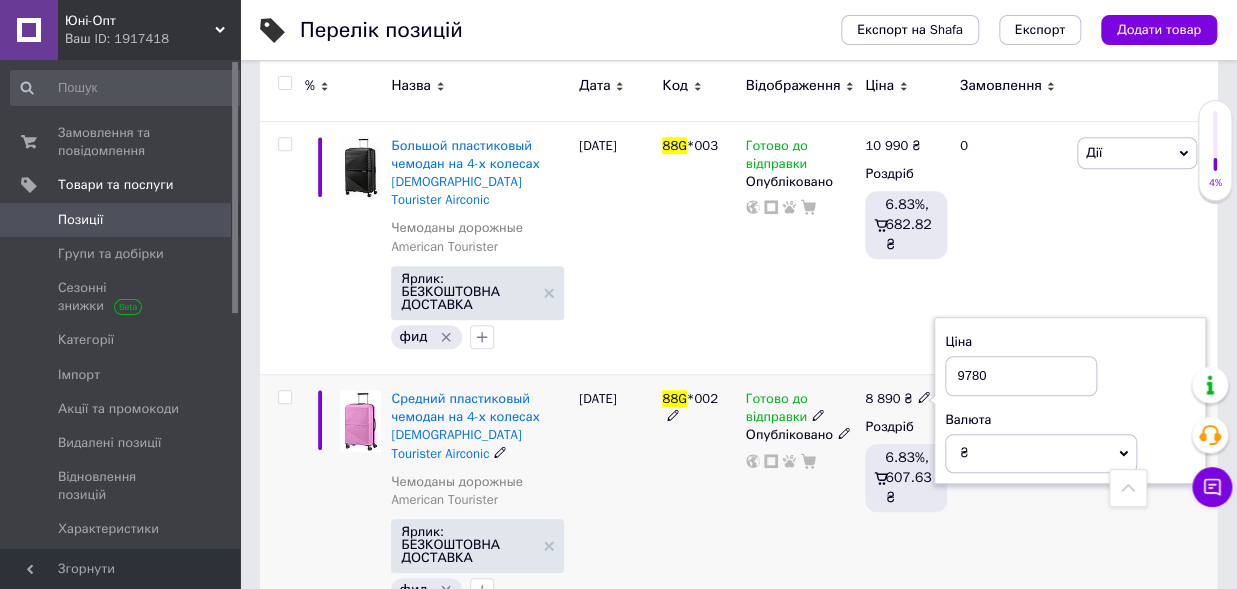 type on "9780" 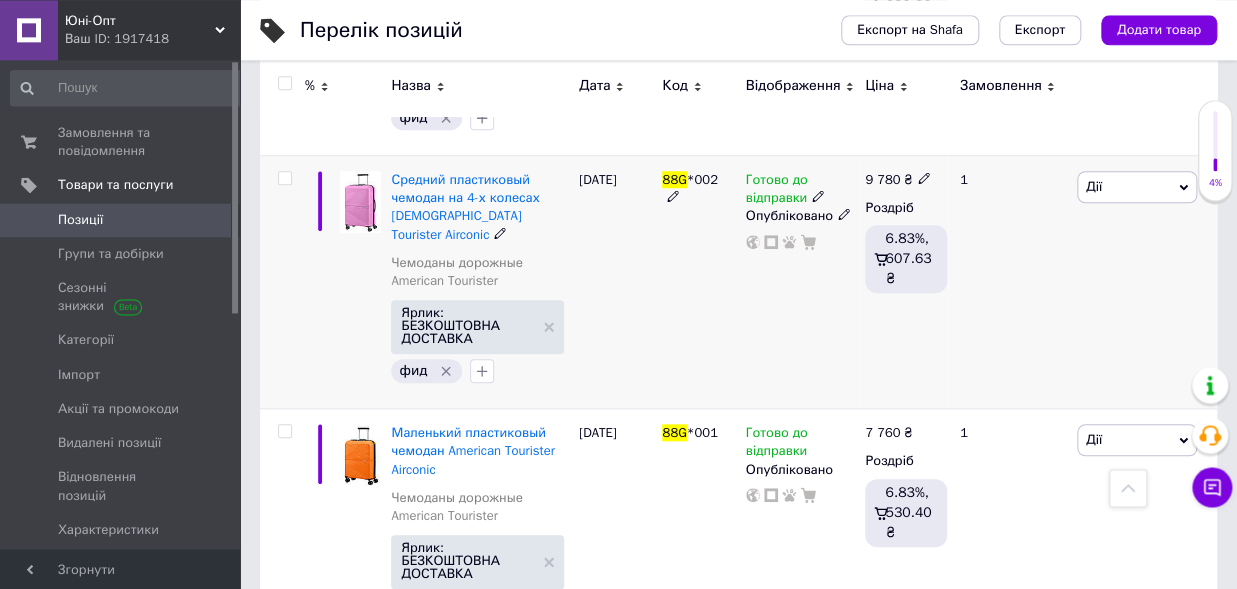 scroll, scrollTop: 550, scrollLeft: 0, axis: vertical 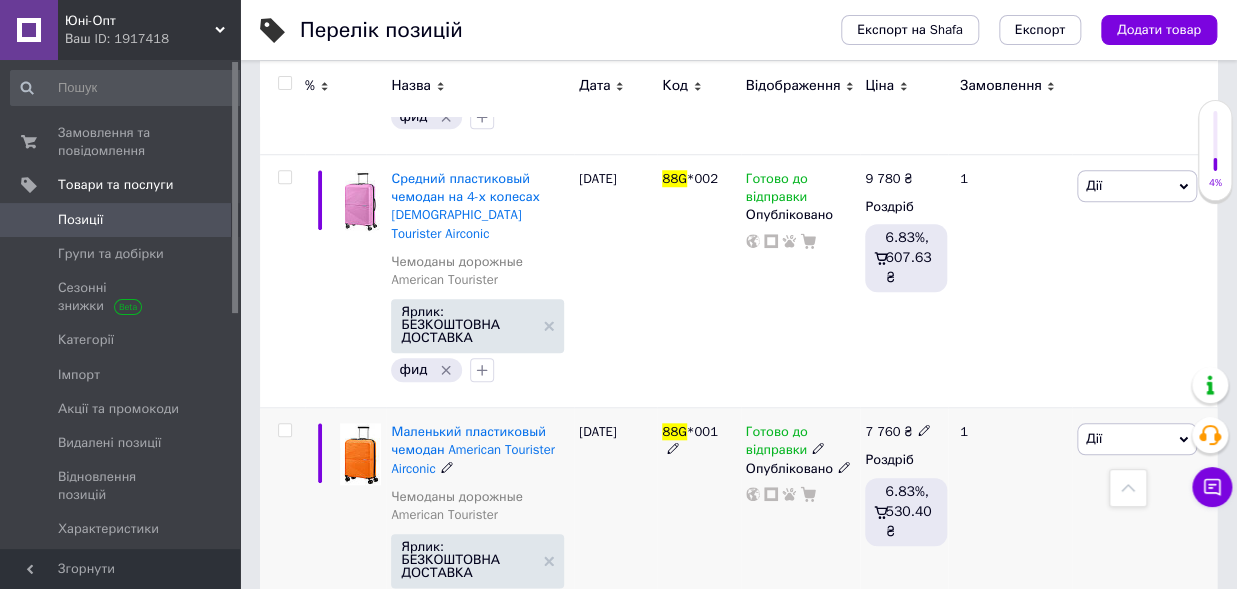 click 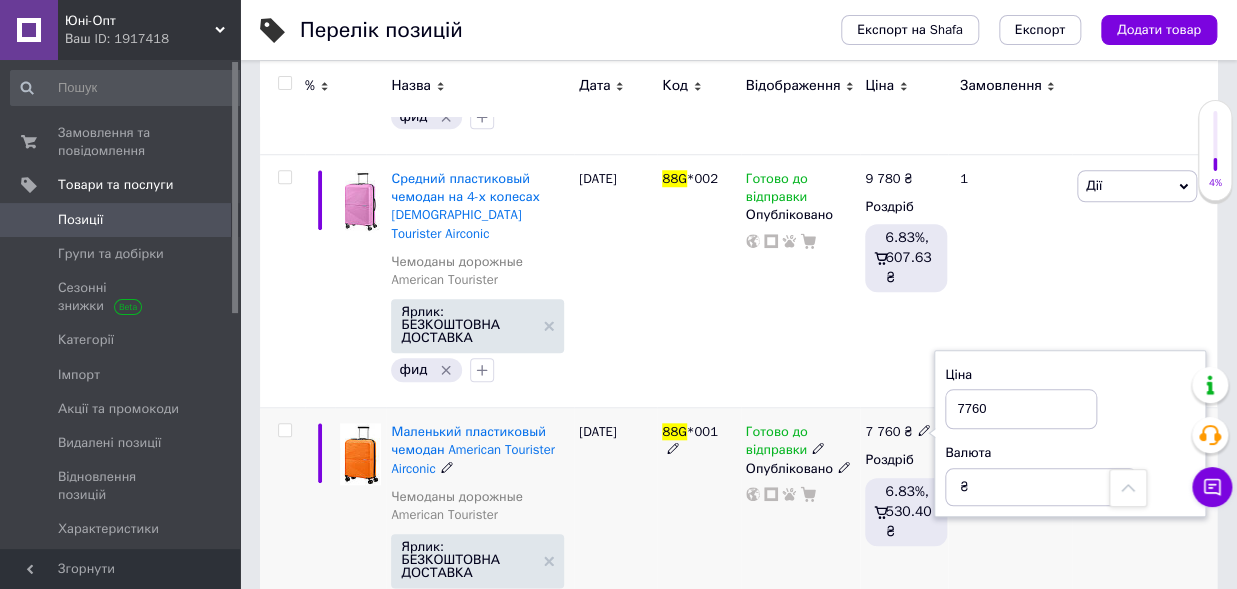 drag, startPoint x: 1000, startPoint y: 373, endPoint x: 935, endPoint y: 369, distance: 65.12296 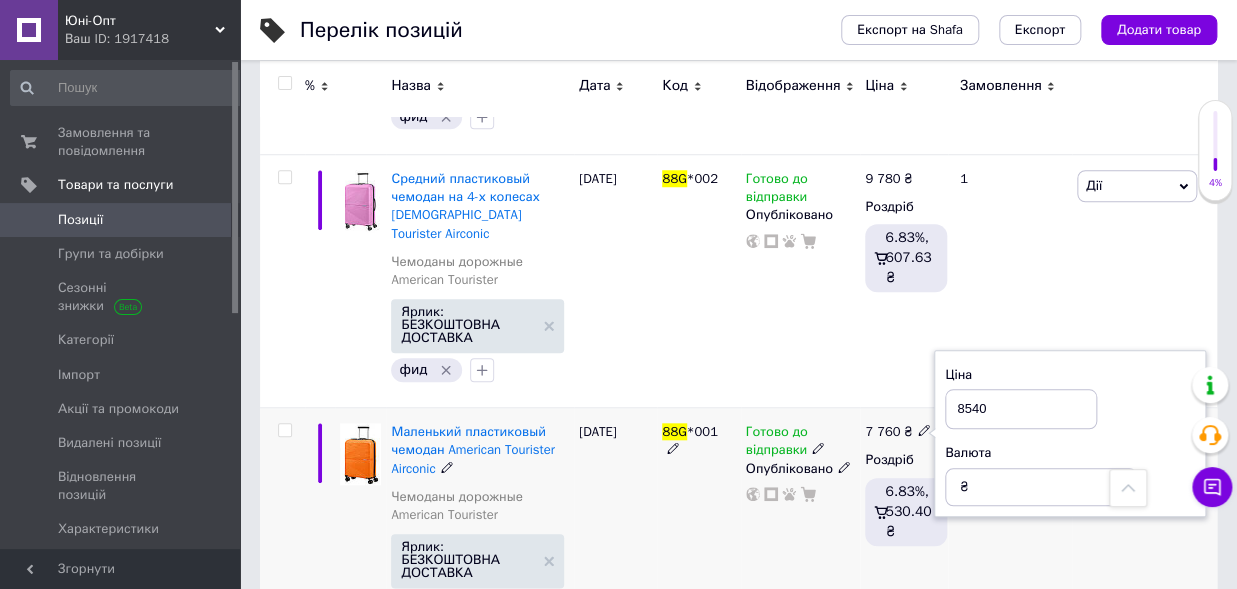 type on "8540" 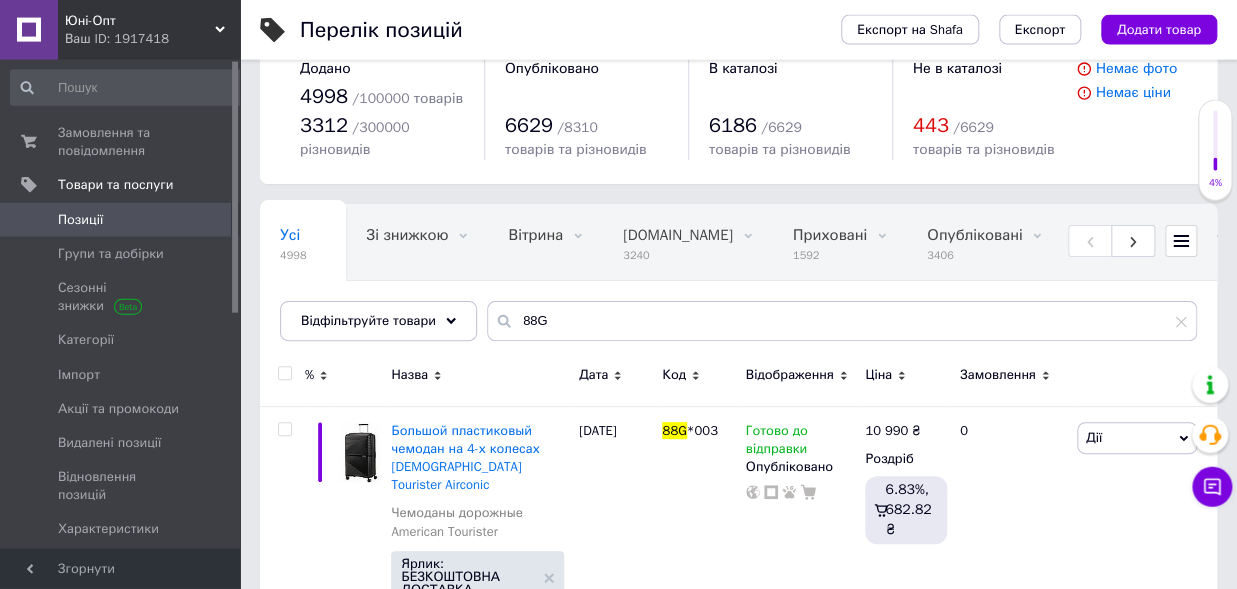 scroll, scrollTop: 0, scrollLeft: 0, axis: both 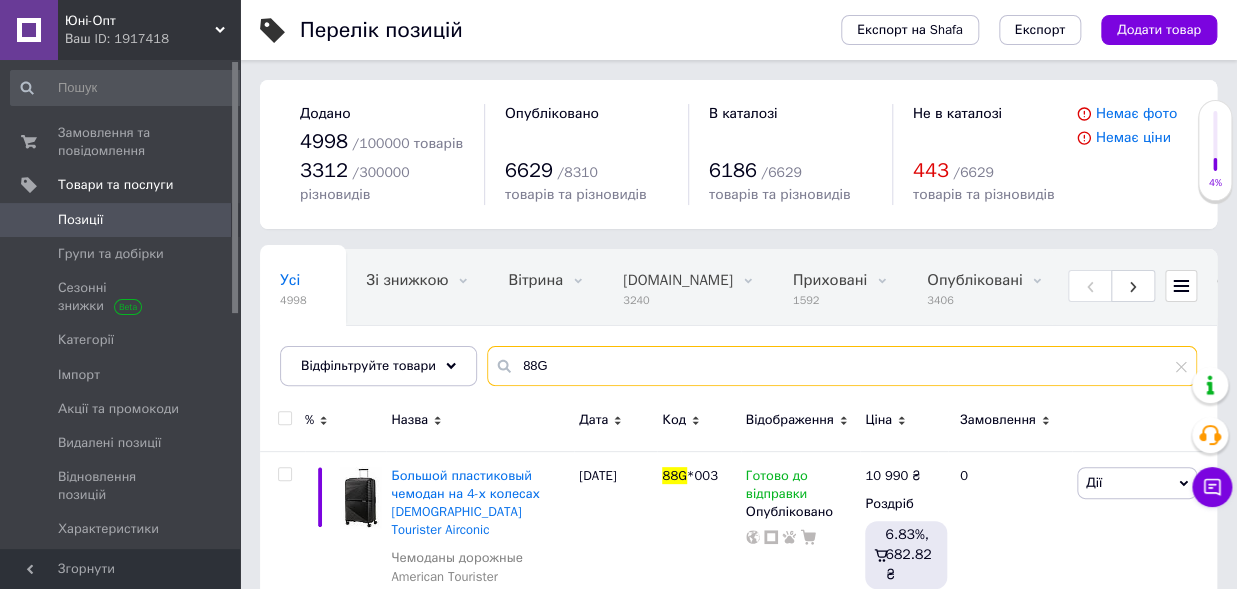 drag, startPoint x: 573, startPoint y: 365, endPoint x: 489, endPoint y: 369, distance: 84.095184 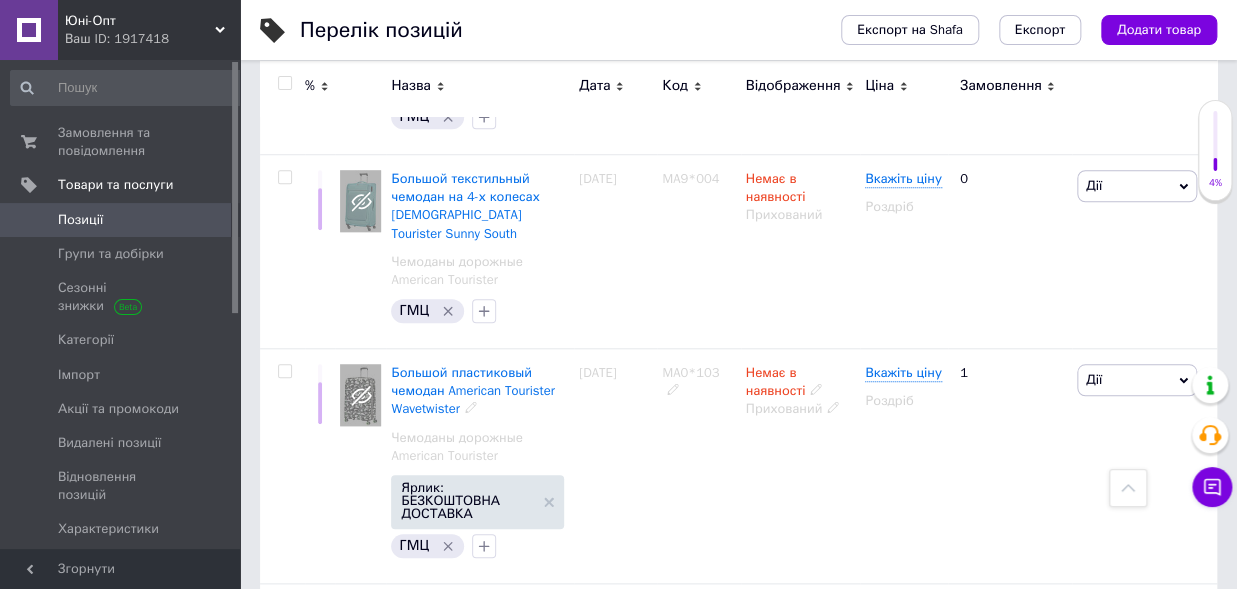 scroll, scrollTop: 0, scrollLeft: 0, axis: both 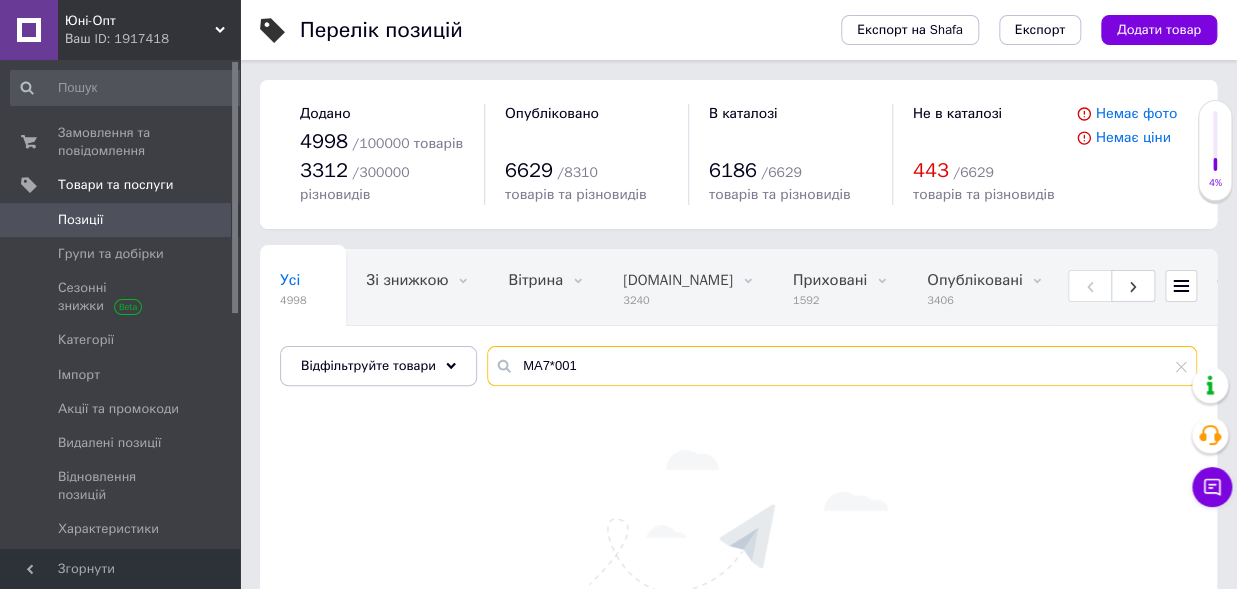 drag, startPoint x: 564, startPoint y: 365, endPoint x: 447, endPoint y: 350, distance: 117.95762 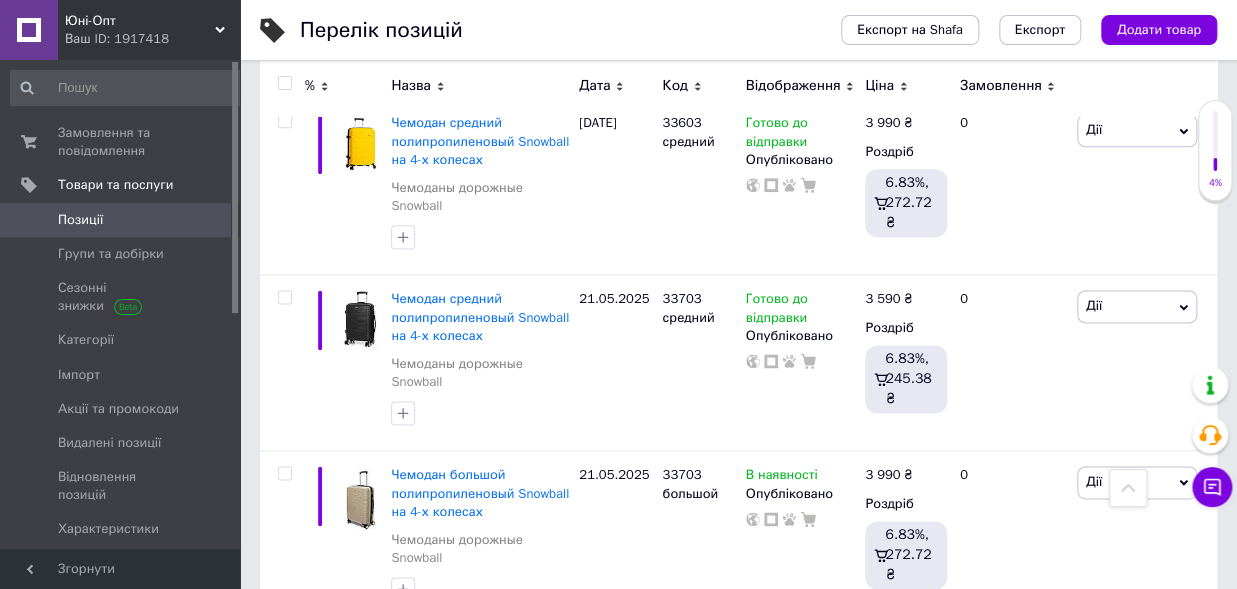 scroll, scrollTop: 1540, scrollLeft: 0, axis: vertical 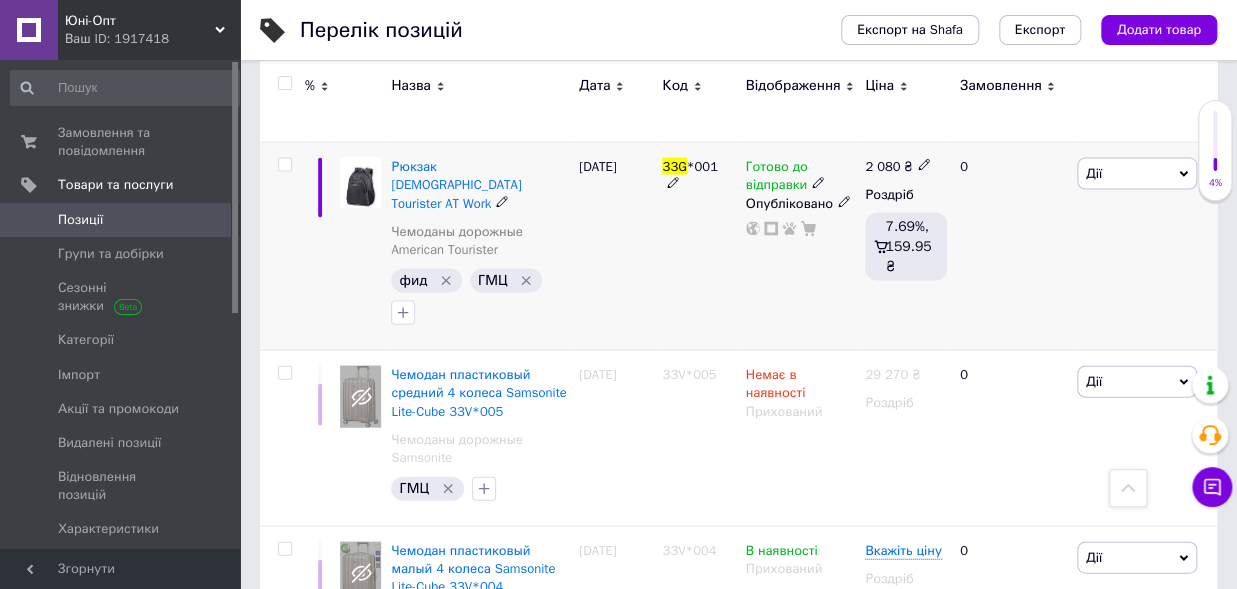 type on "33G" 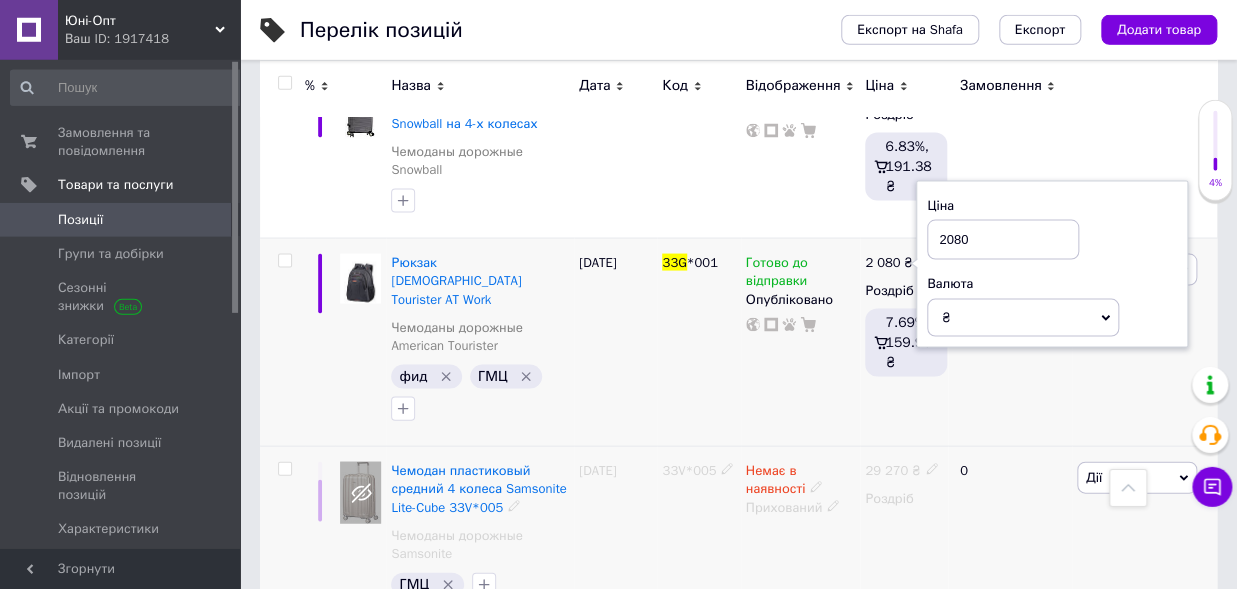scroll, scrollTop: 1320, scrollLeft: 0, axis: vertical 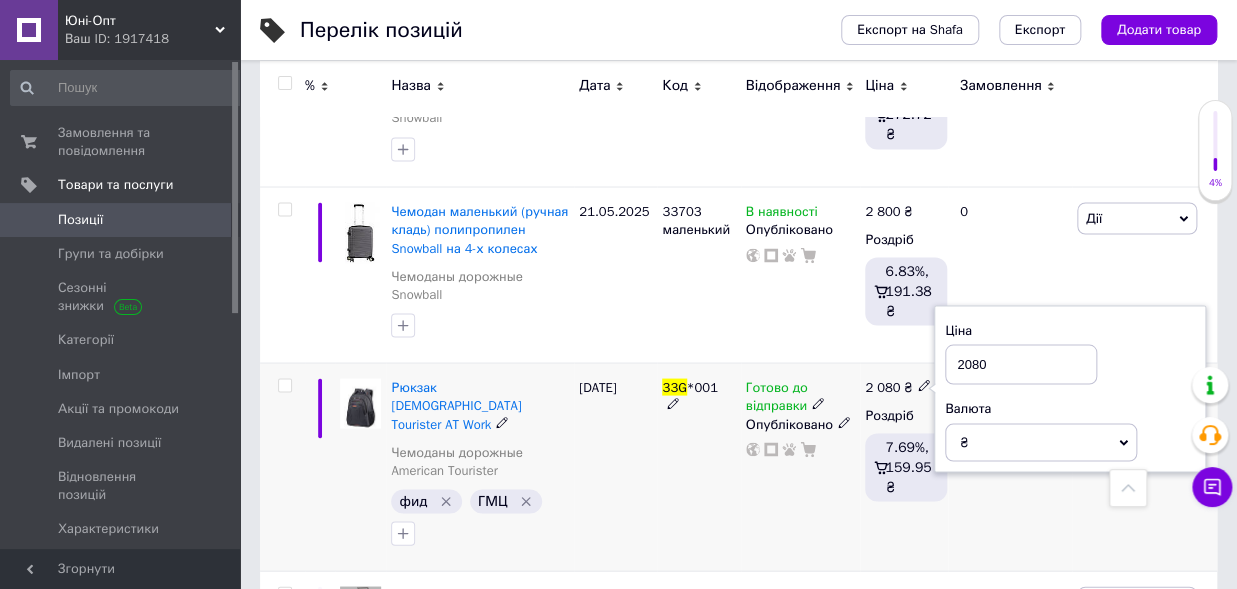 drag, startPoint x: 1013, startPoint y: 351, endPoint x: 889, endPoint y: 332, distance: 125.4472 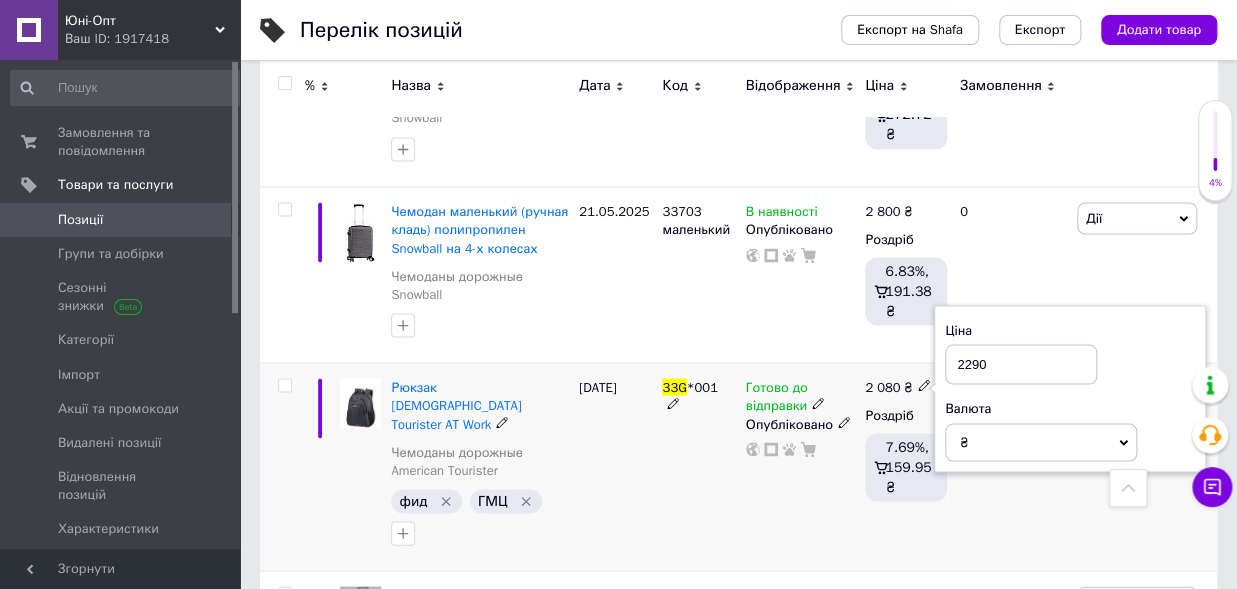 type on "2290" 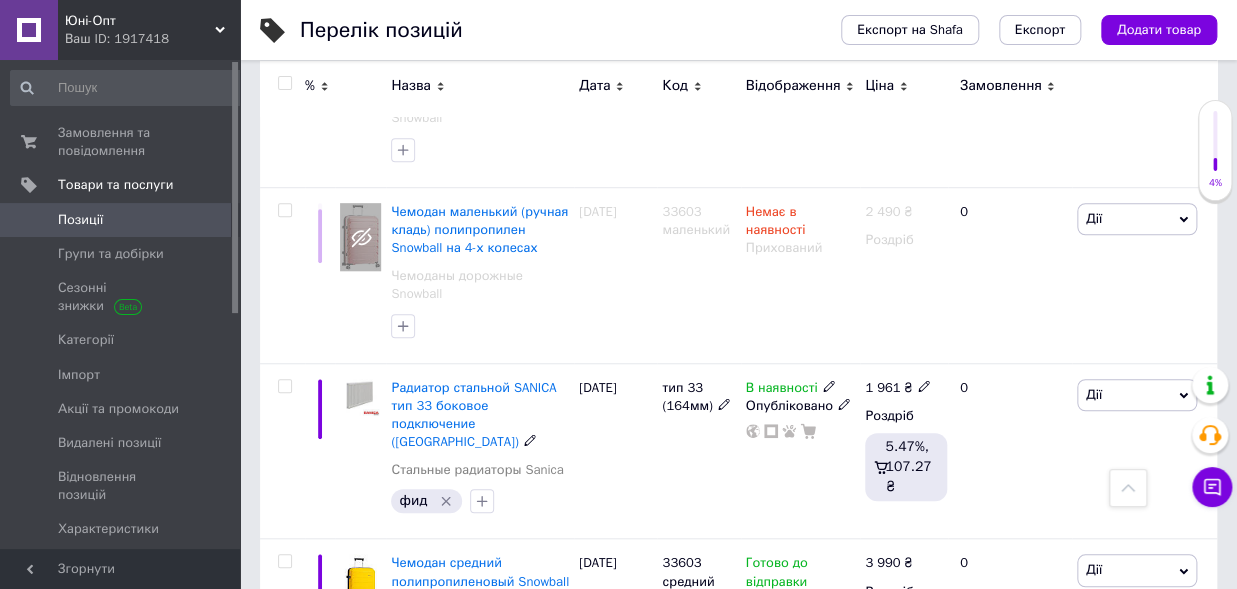 scroll, scrollTop: 0, scrollLeft: 0, axis: both 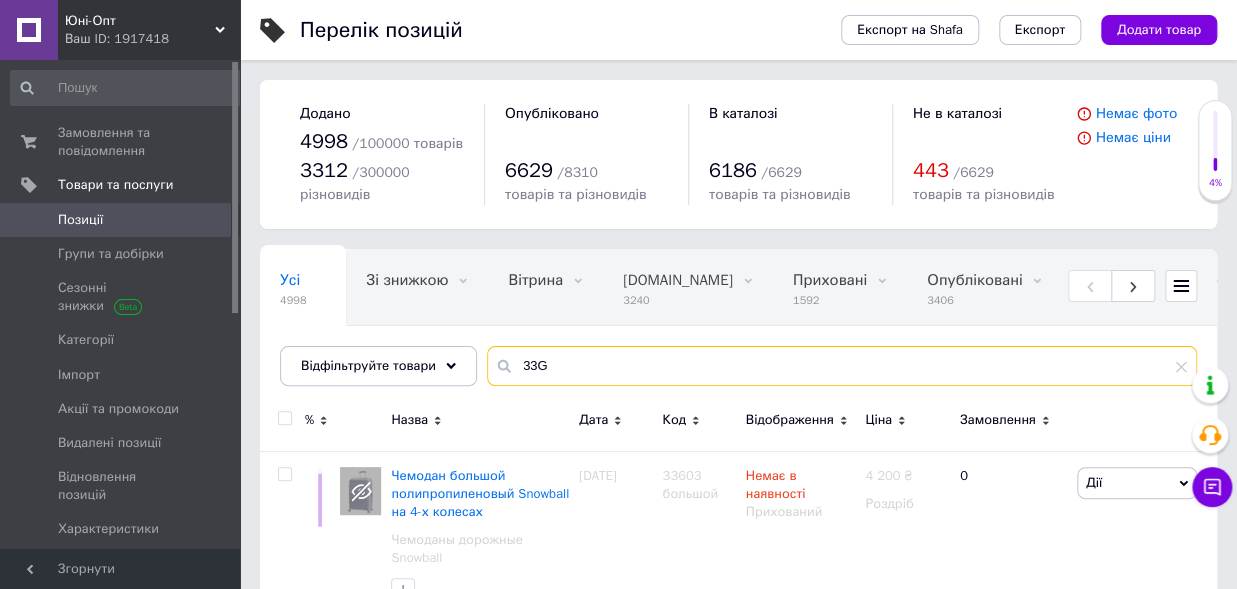 click on "33G" at bounding box center [842, 366] 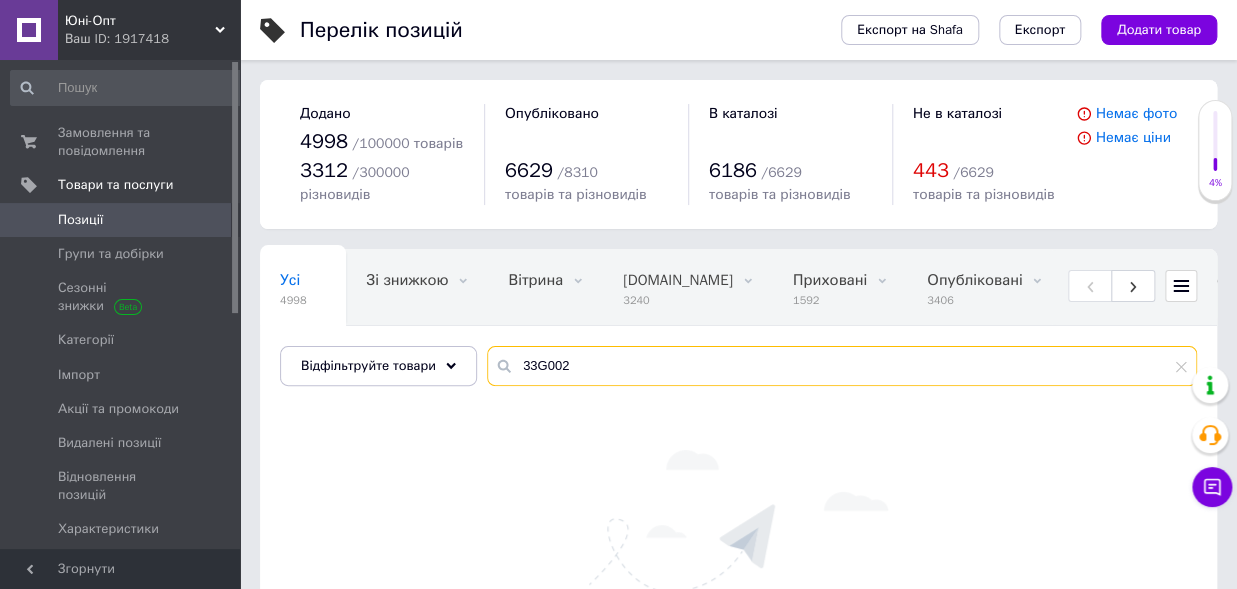 click on "33G002" at bounding box center (842, 366) 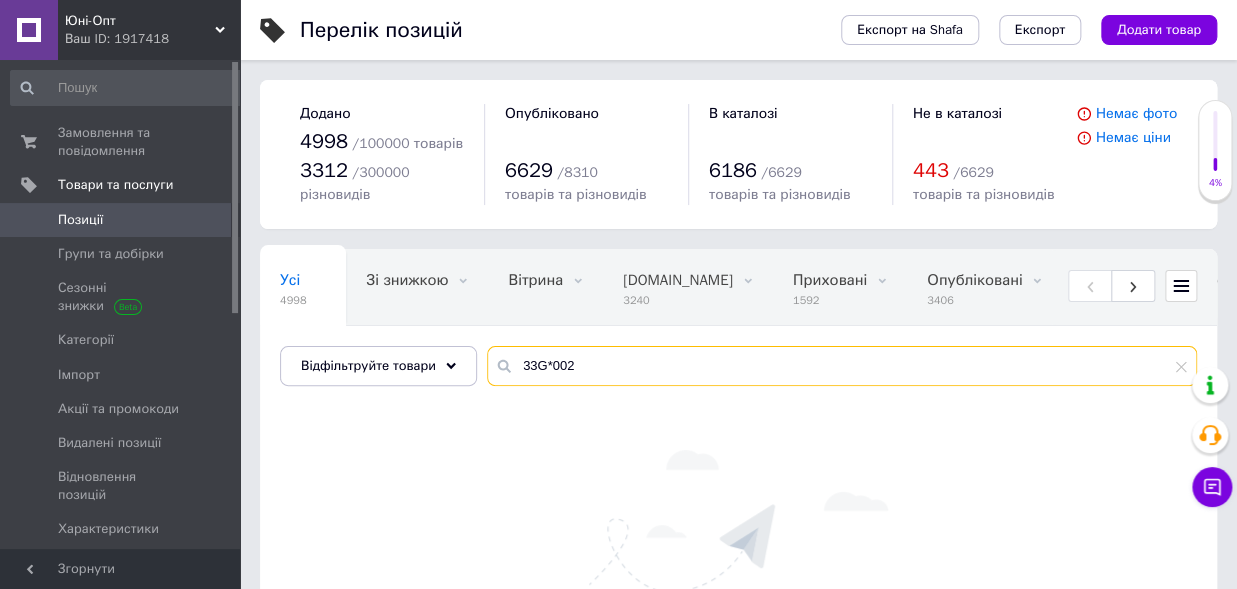 click on "33G*002" at bounding box center [842, 366] 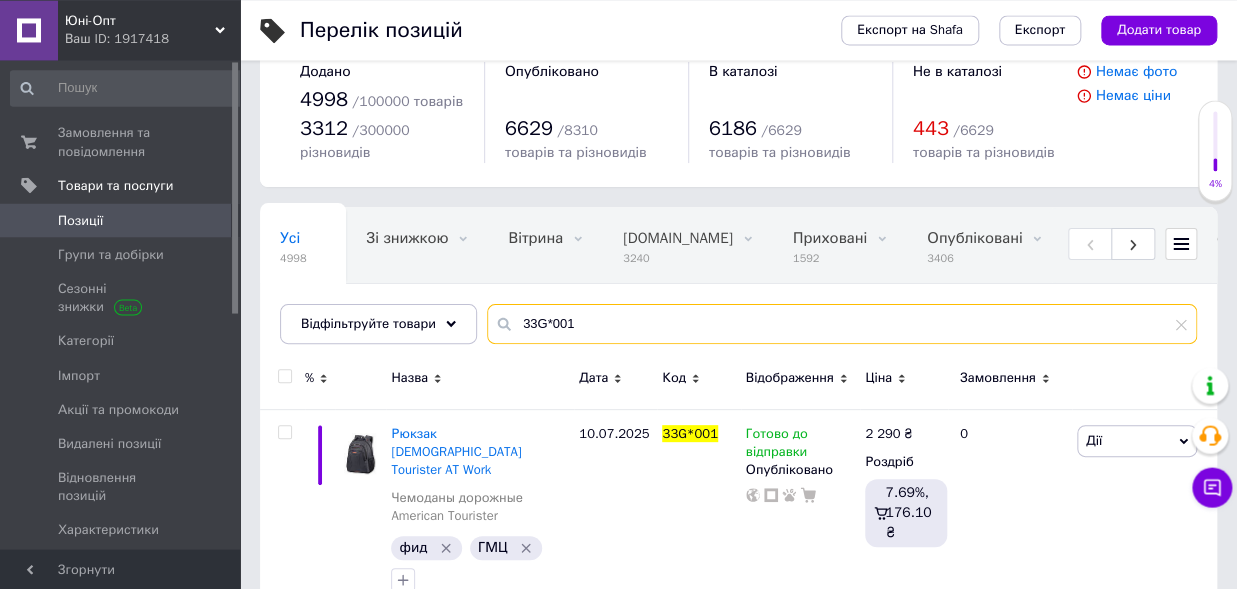 scroll, scrollTop: 70, scrollLeft: 0, axis: vertical 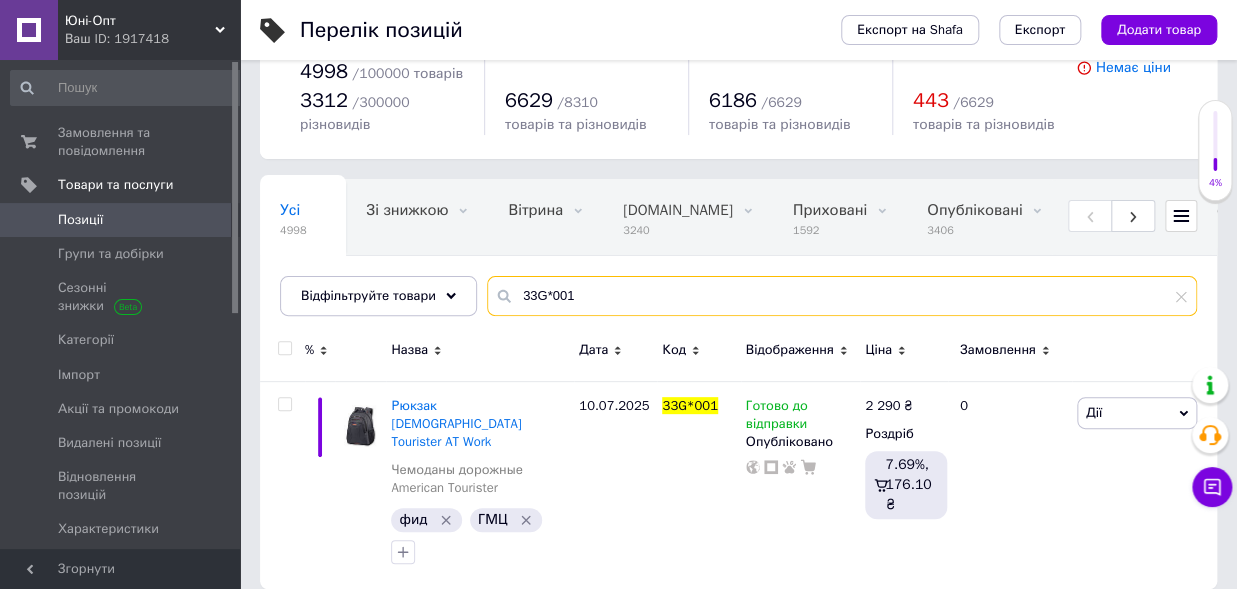 type on "33G*00" 